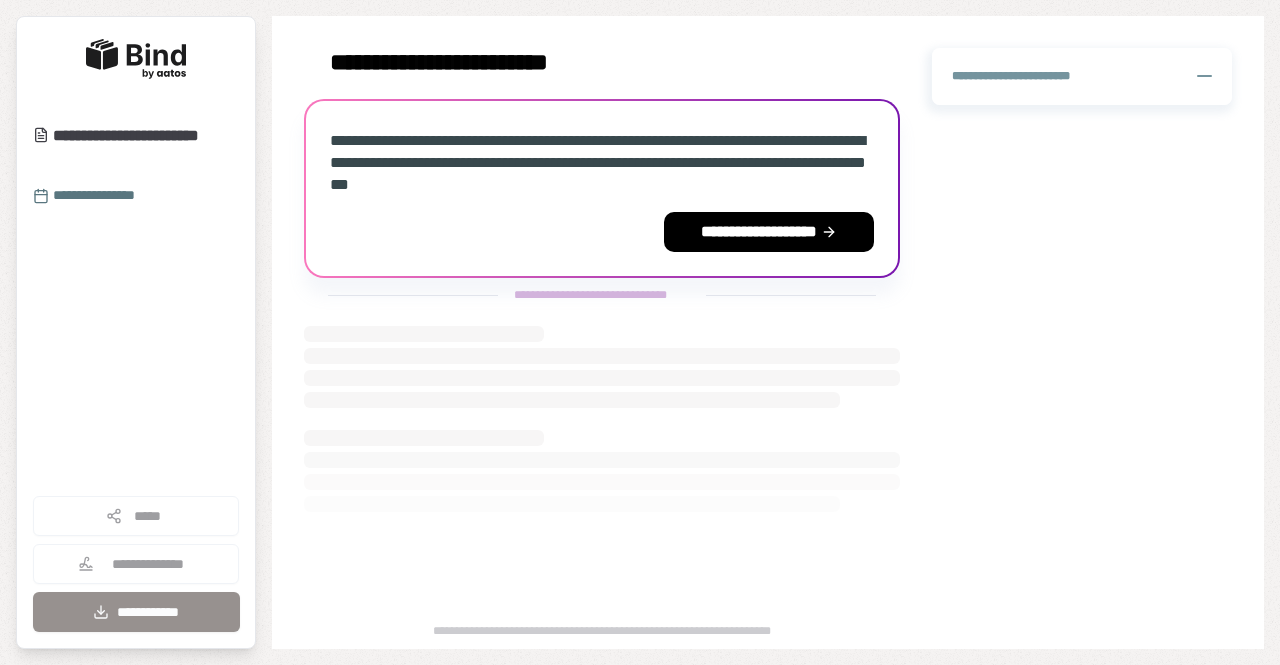 scroll, scrollTop: 0, scrollLeft: 0, axis: both 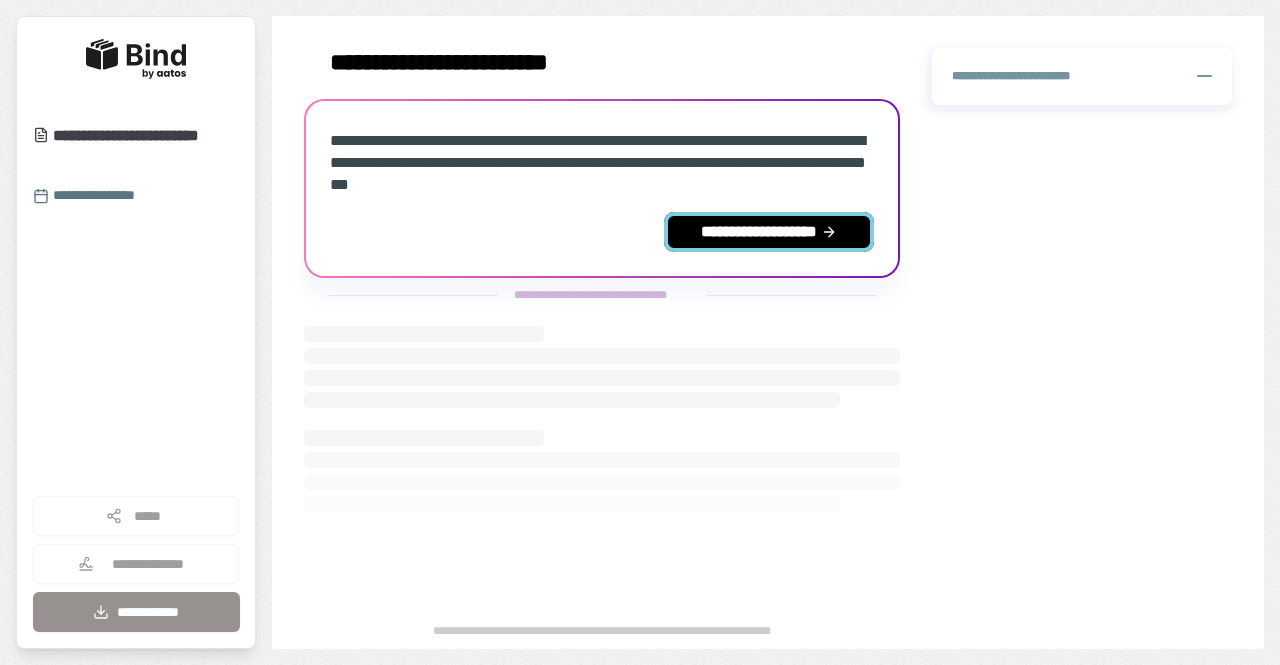 click on "**********" at bounding box center (769, 232) 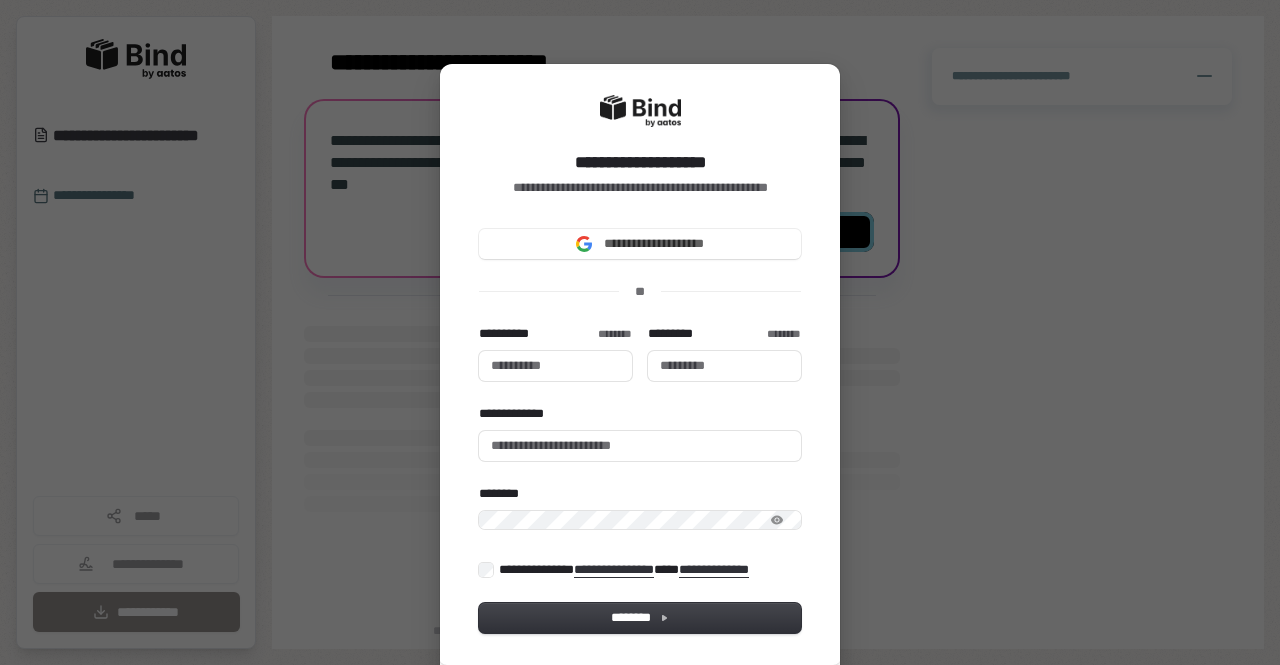 type 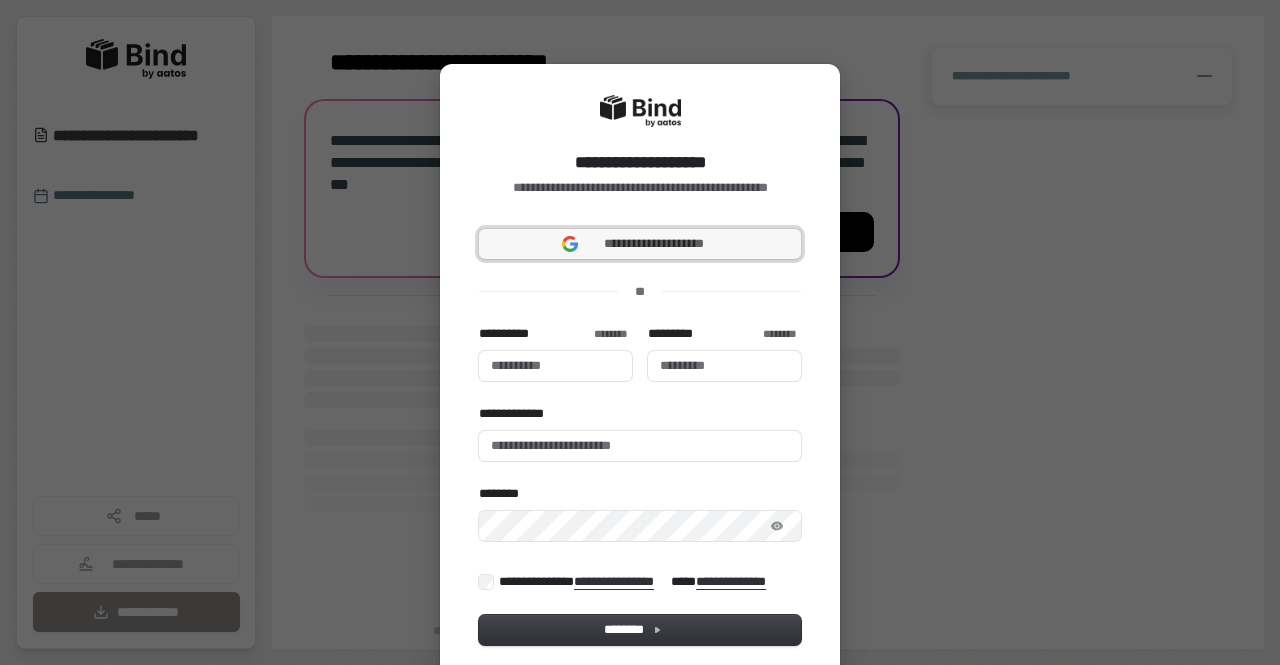 click on "**********" at bounding box center (654, 244) 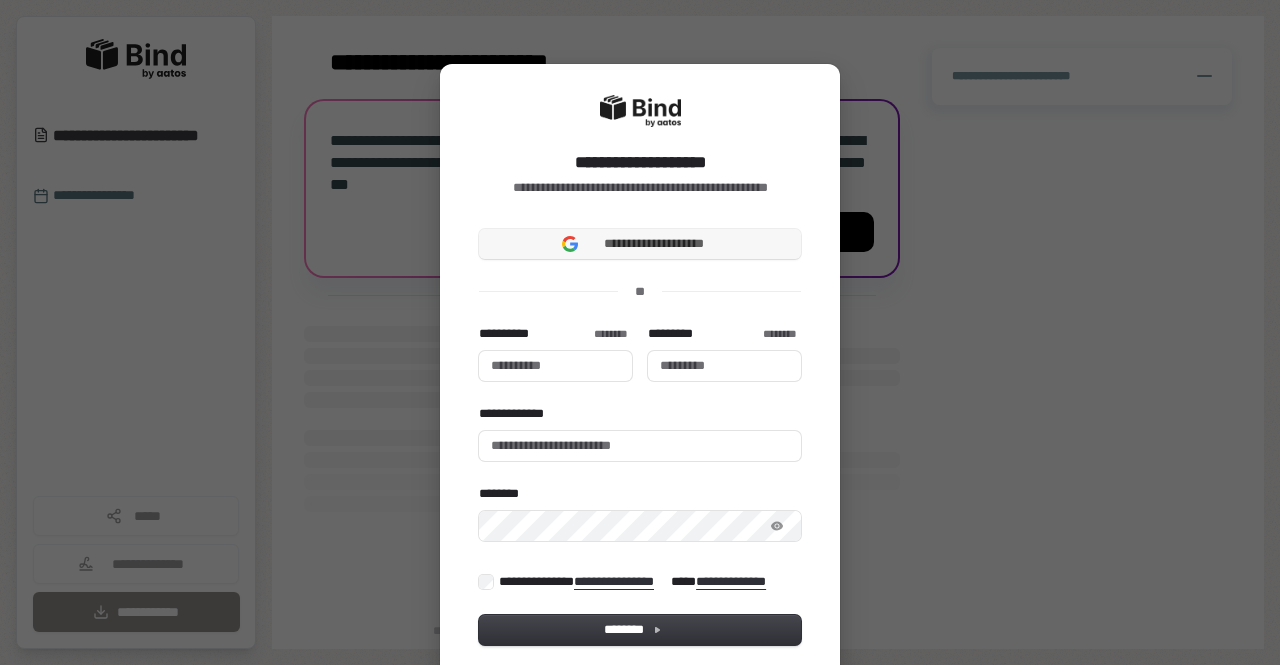 type 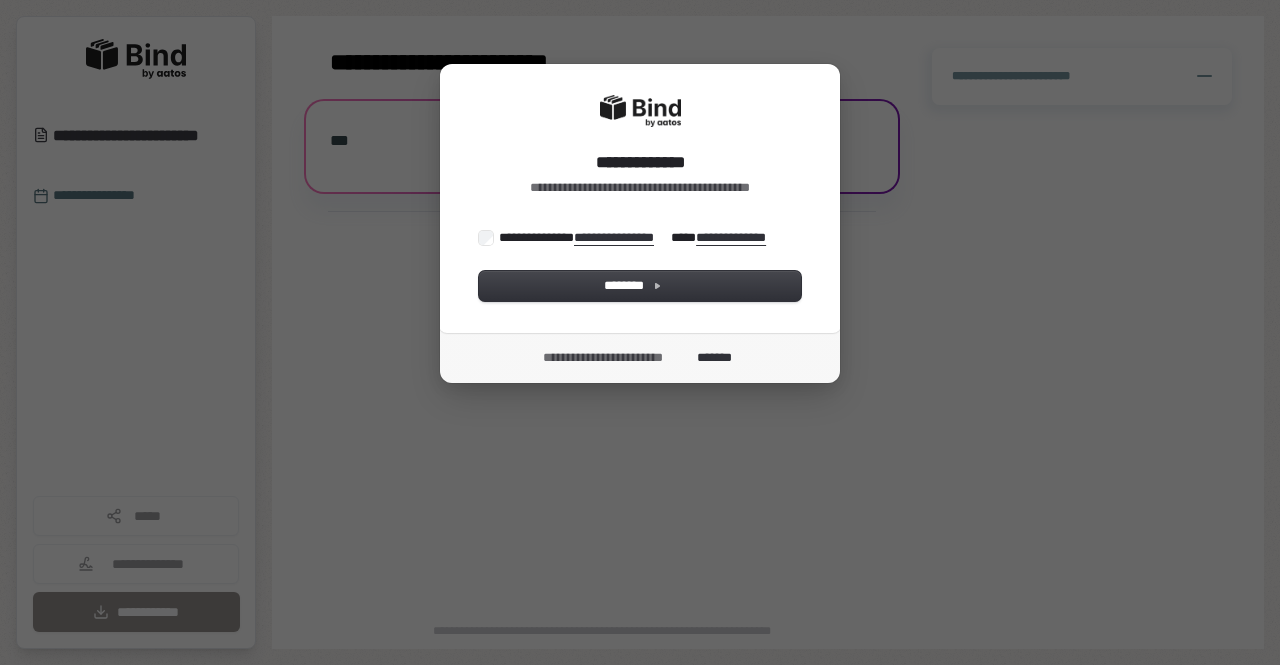 scroll, scrollTop: 0, scrollLeft: 0, axis: both 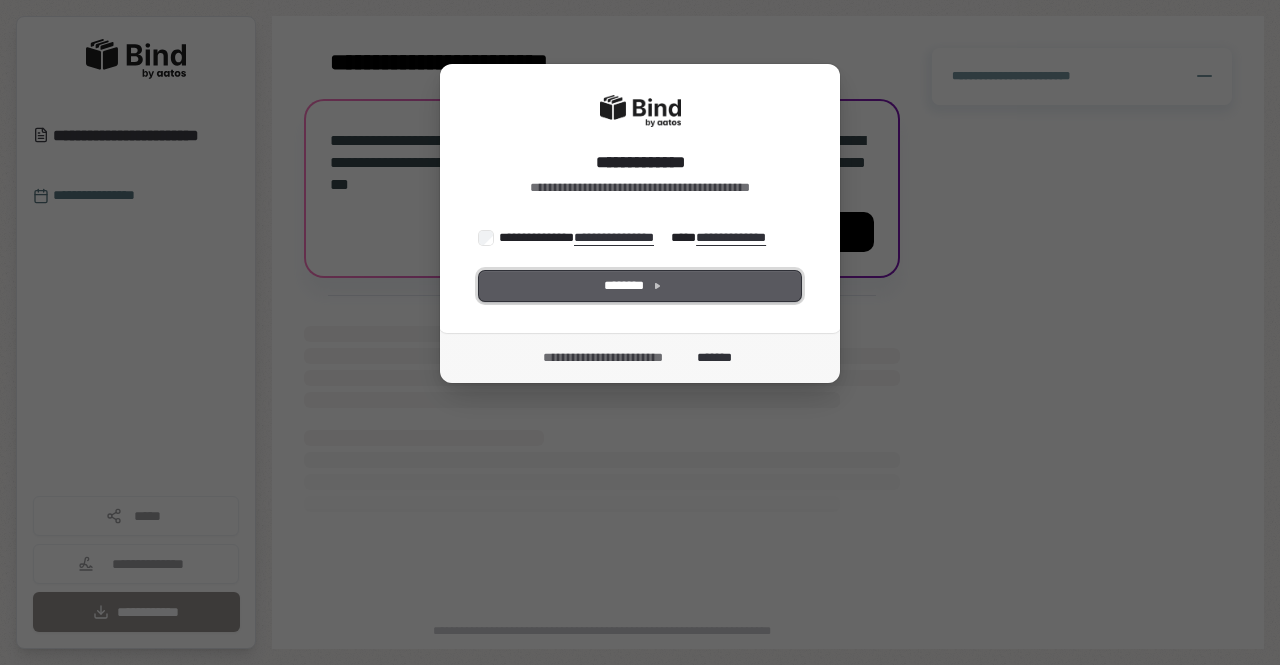 click on "********" at bounding box center [640, 286] 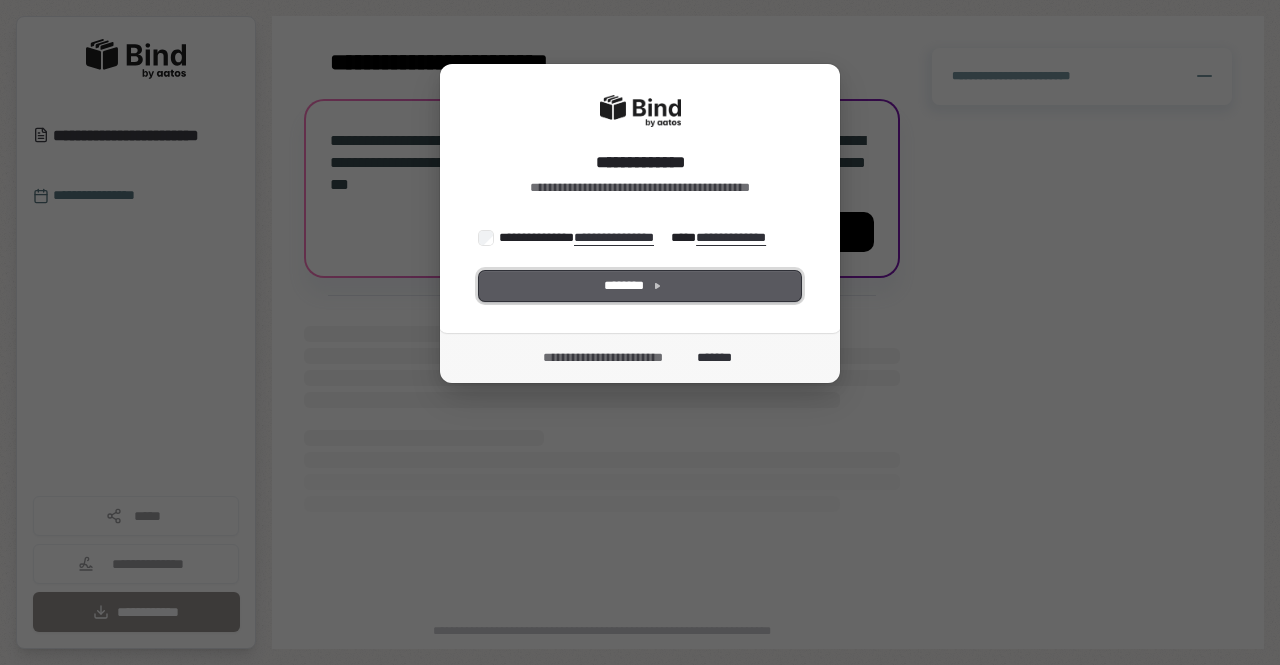 click on "********" at bounding box center [640, 286] 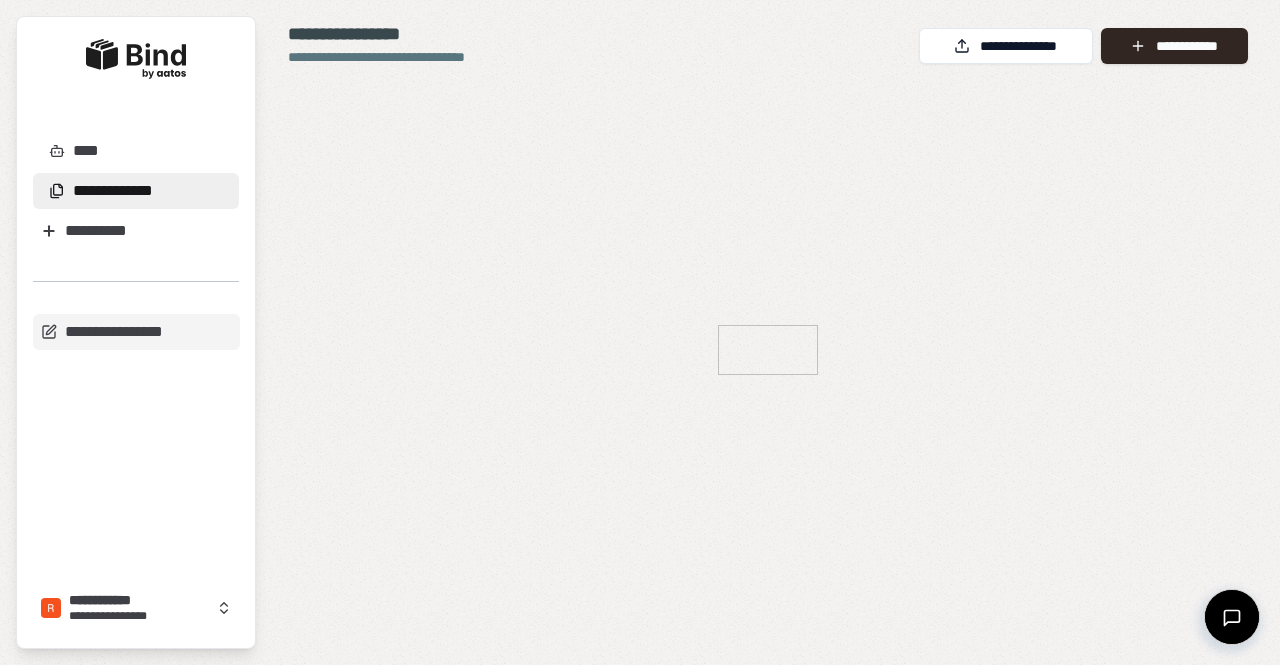 scroll, scrollTop: 0, scrollLeft: 0, axis: both 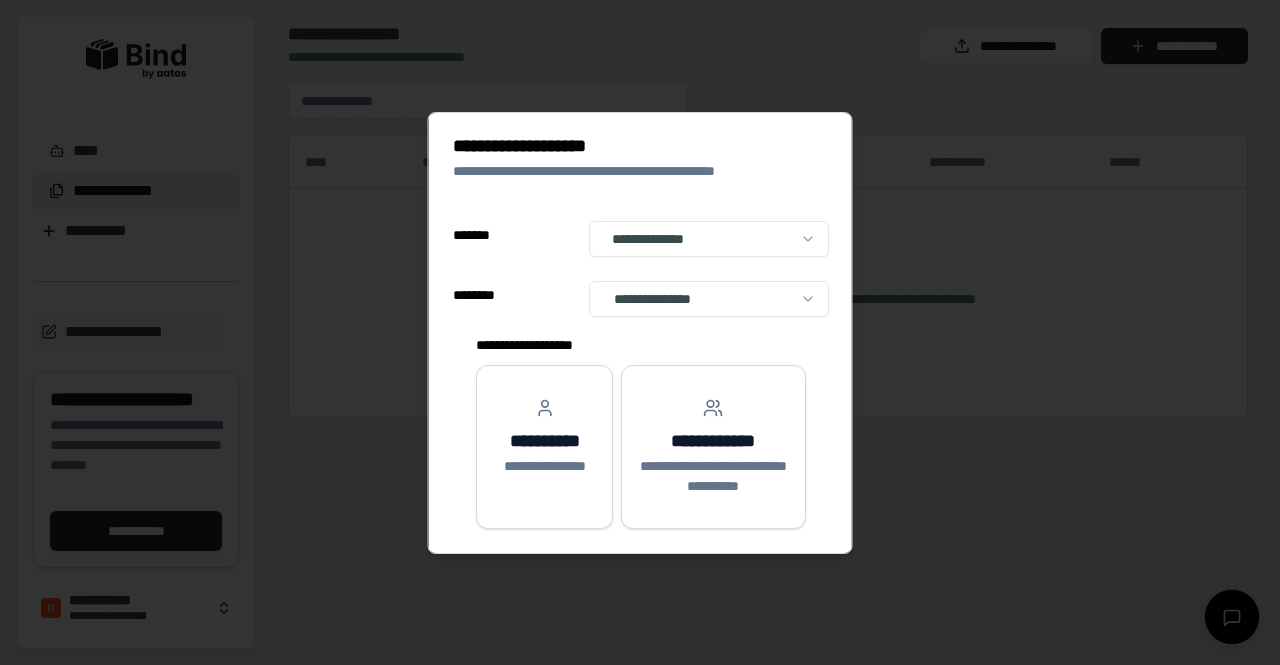select on "**" 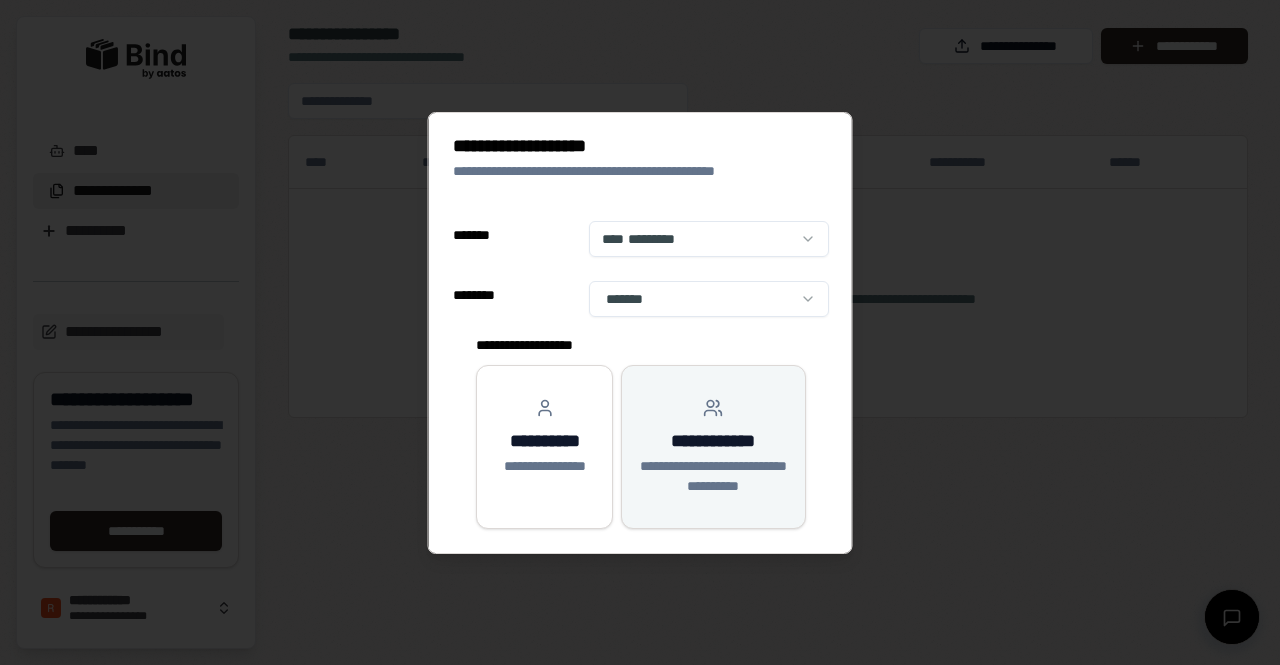 click on "**********" at bounding box center (713, 447) 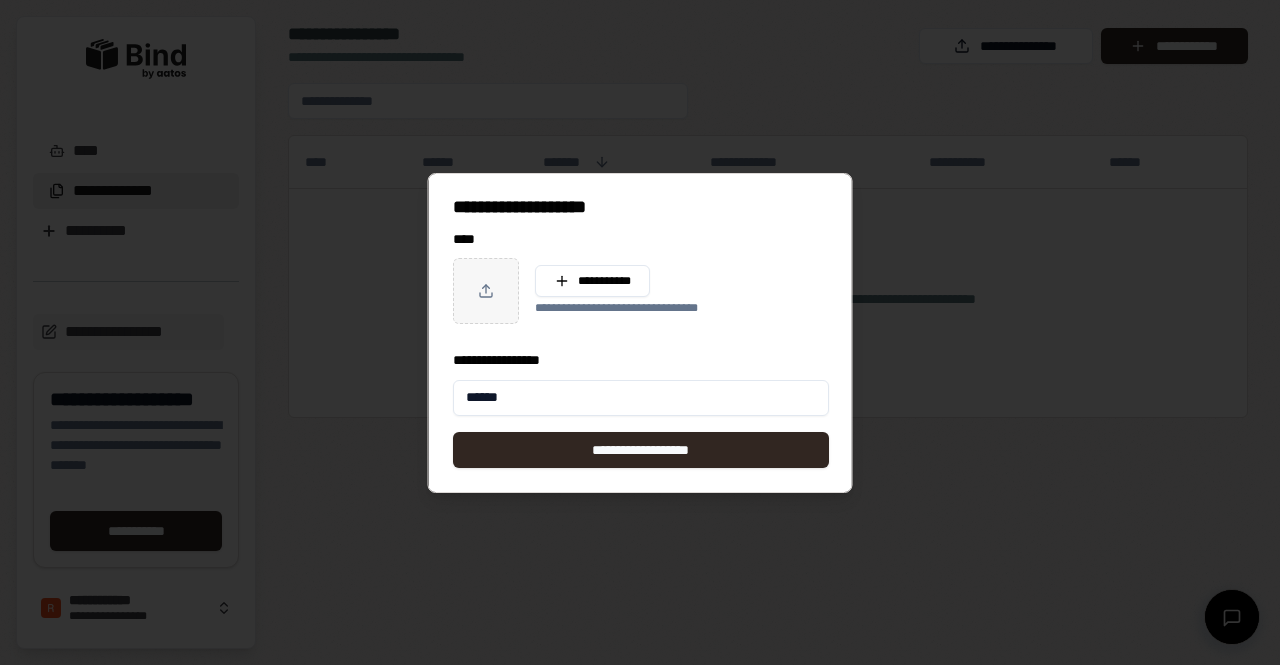 type on "******" 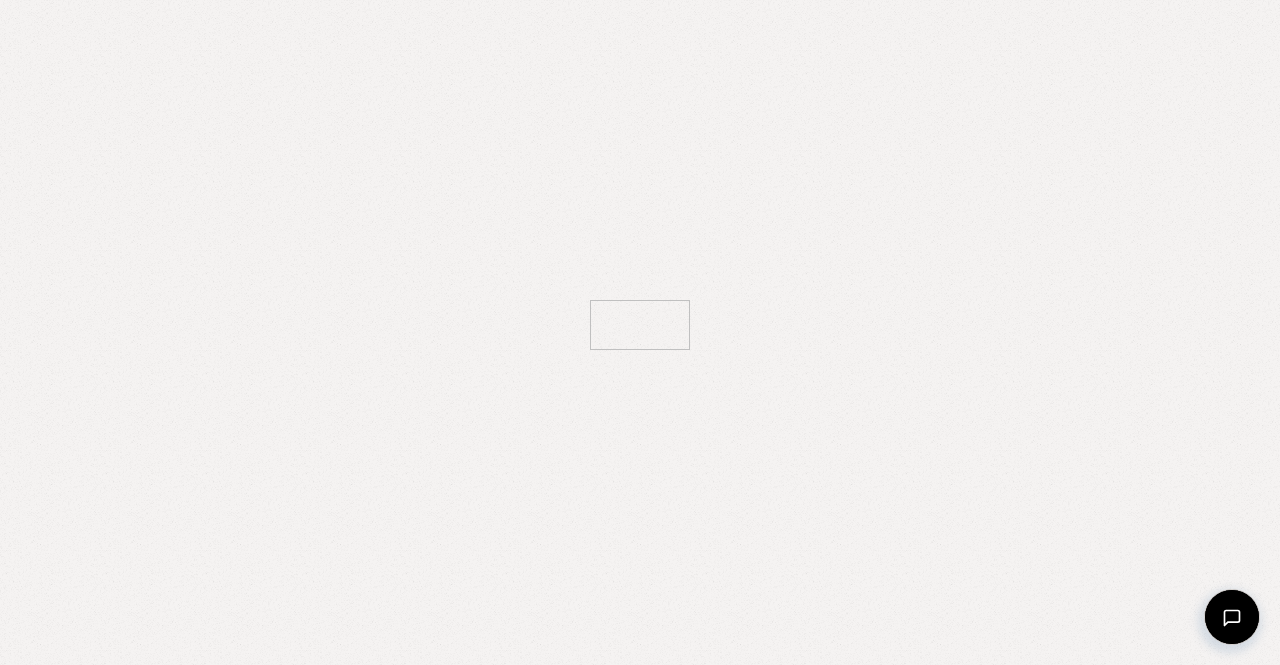 scroll, scrollTop: 0, scrollLeft: 0, axis: both 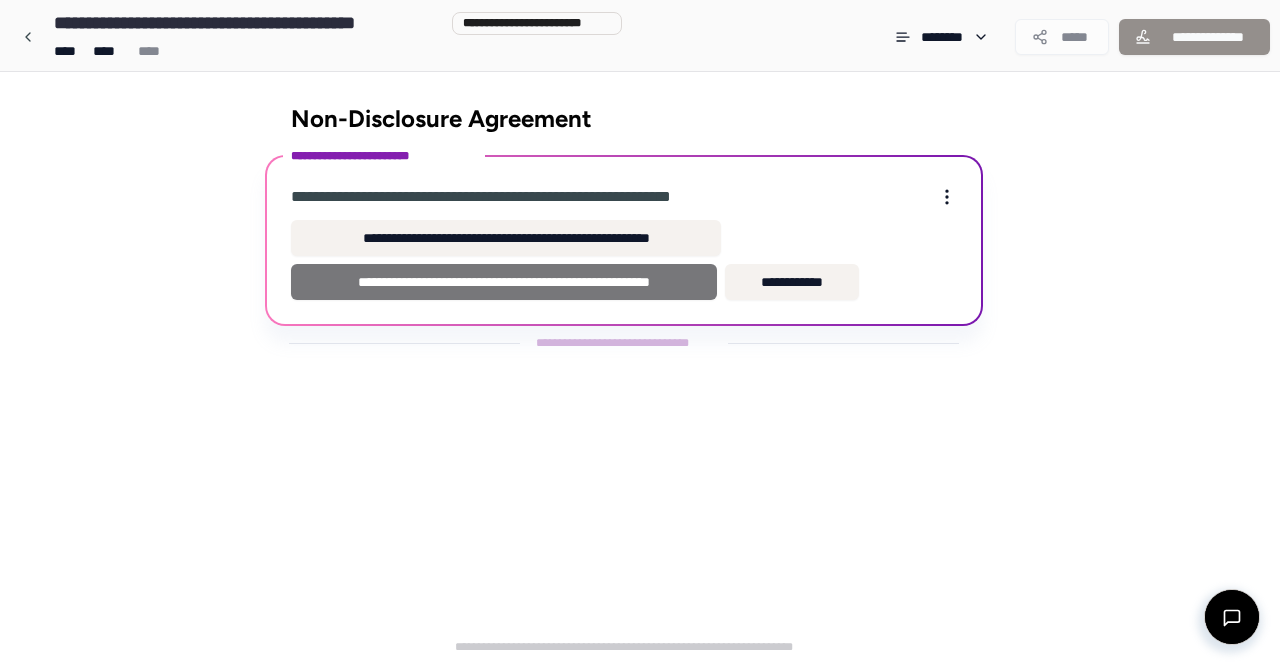 click on "**********" at bounding box center [504, 282] 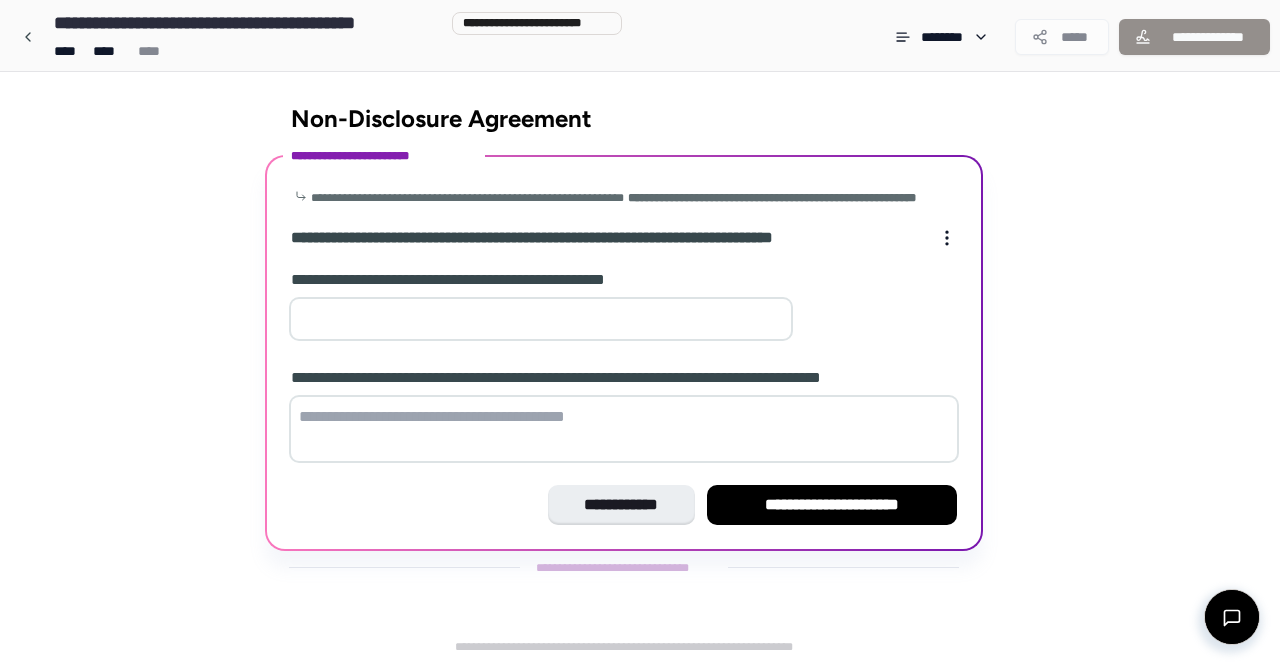 click at bounding box center [541, 319] 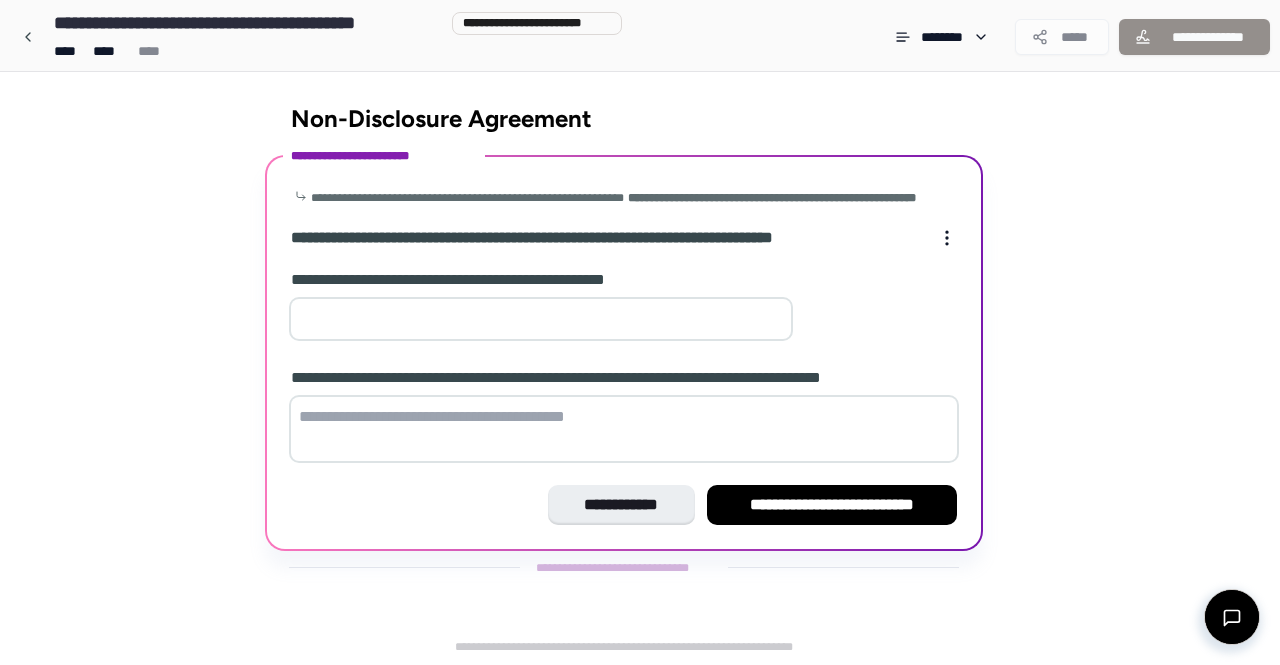 type on "*" 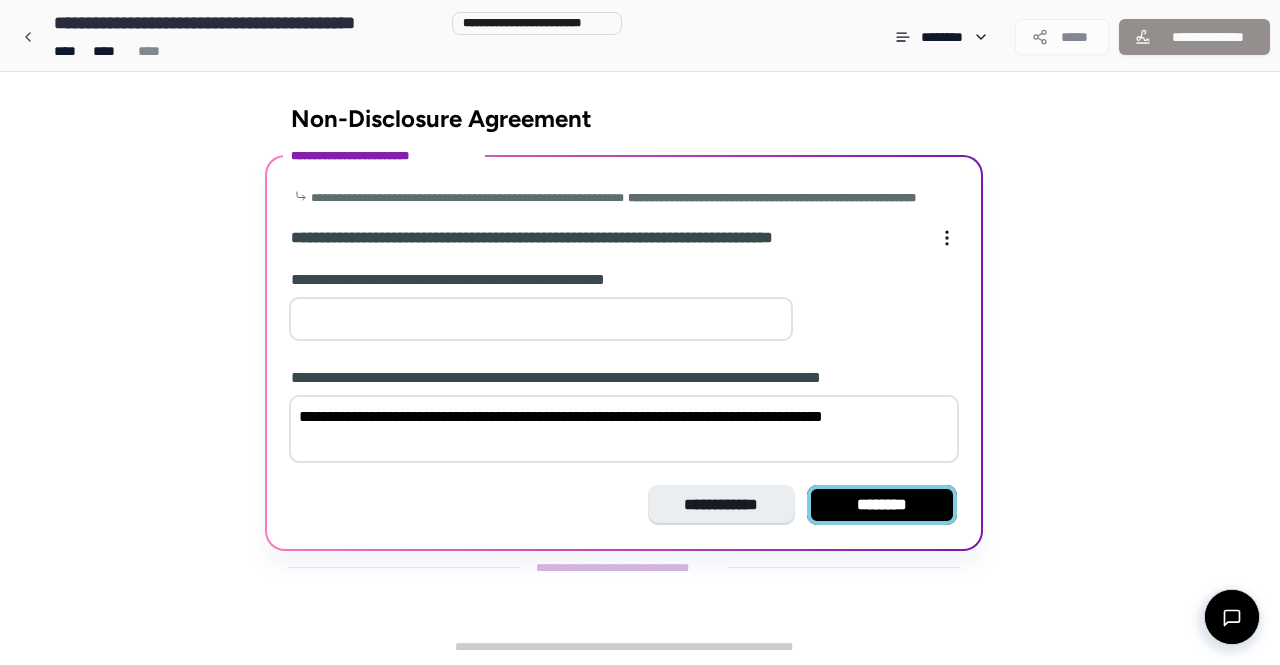 type on "**********" 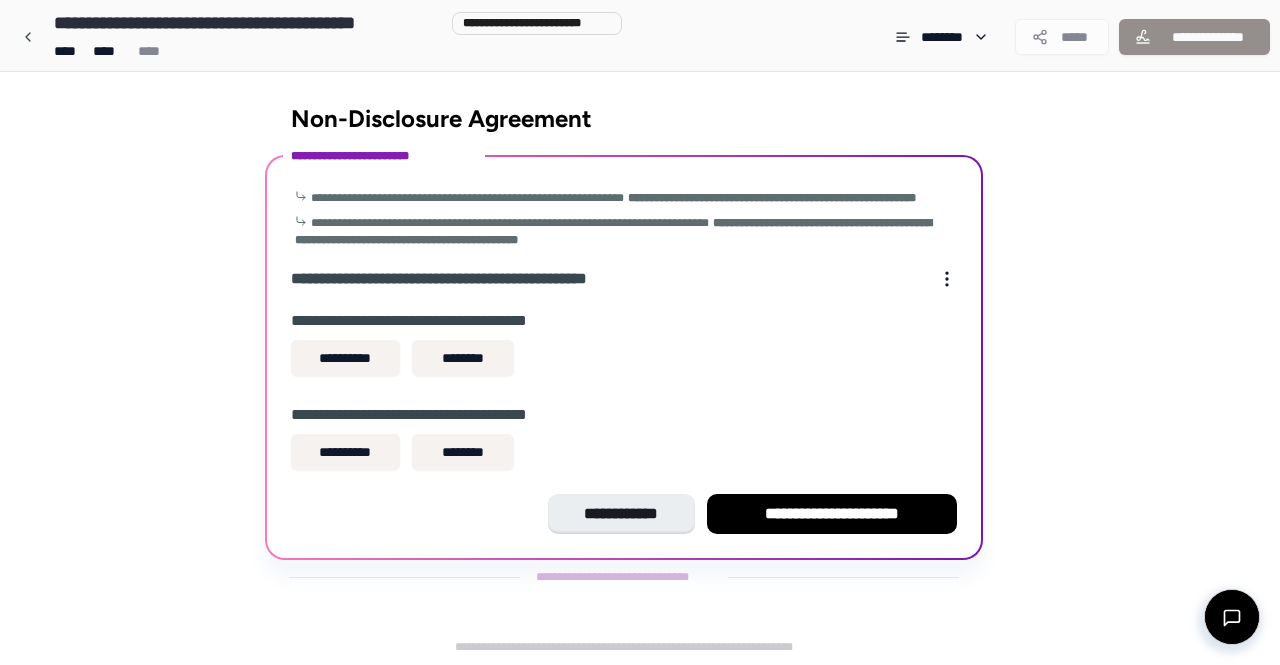 click on "********" at bounding box center [463, 358] 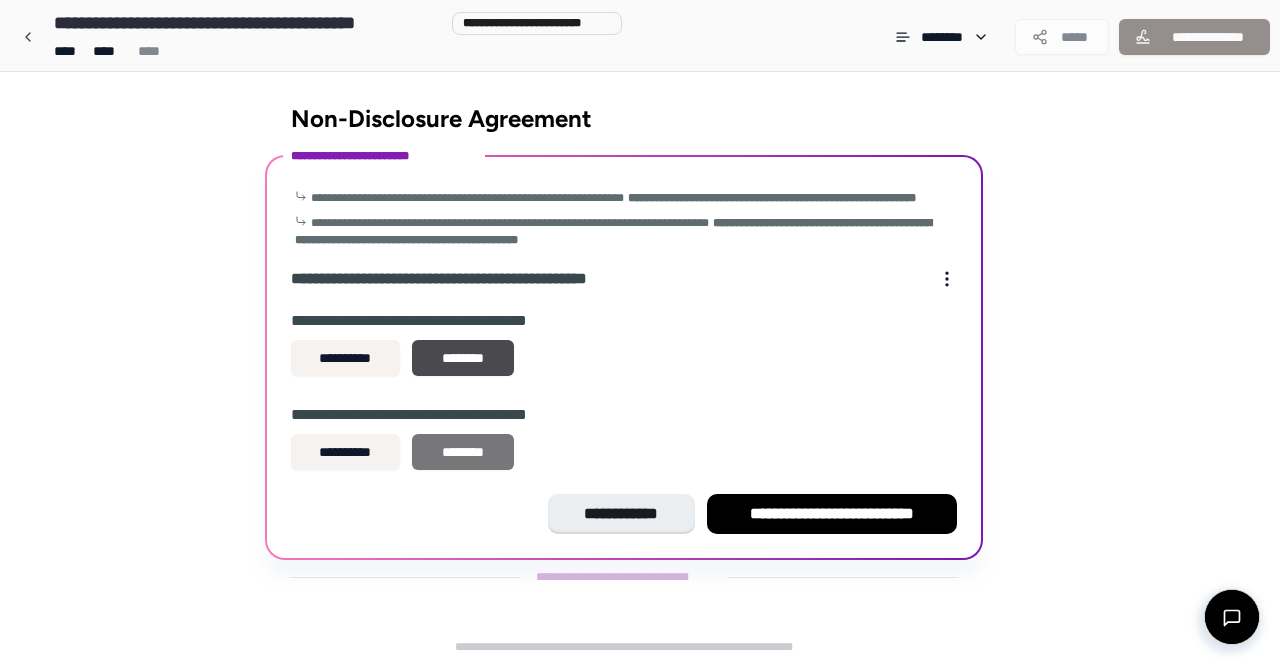 click on "********" at bounding box center (463, 452) 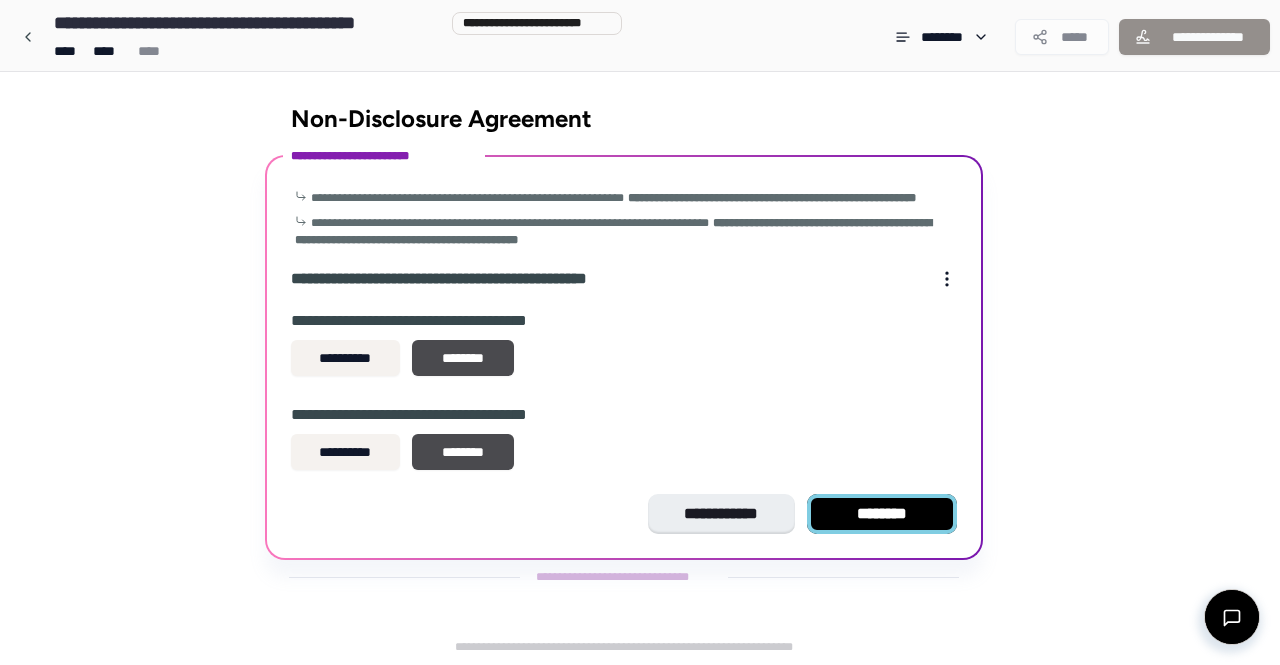 click on "********" at bounding box center (882, 514) 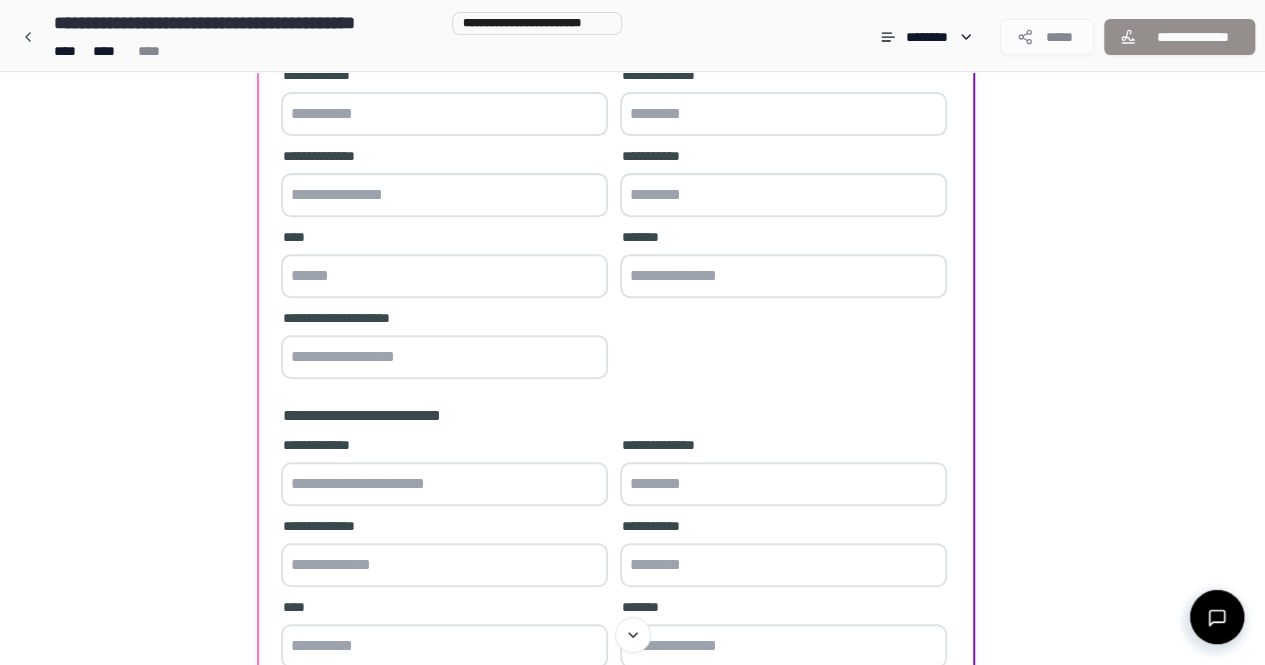 scroll, scrollTop: 200, scrollLeft: 0, axis: vertical 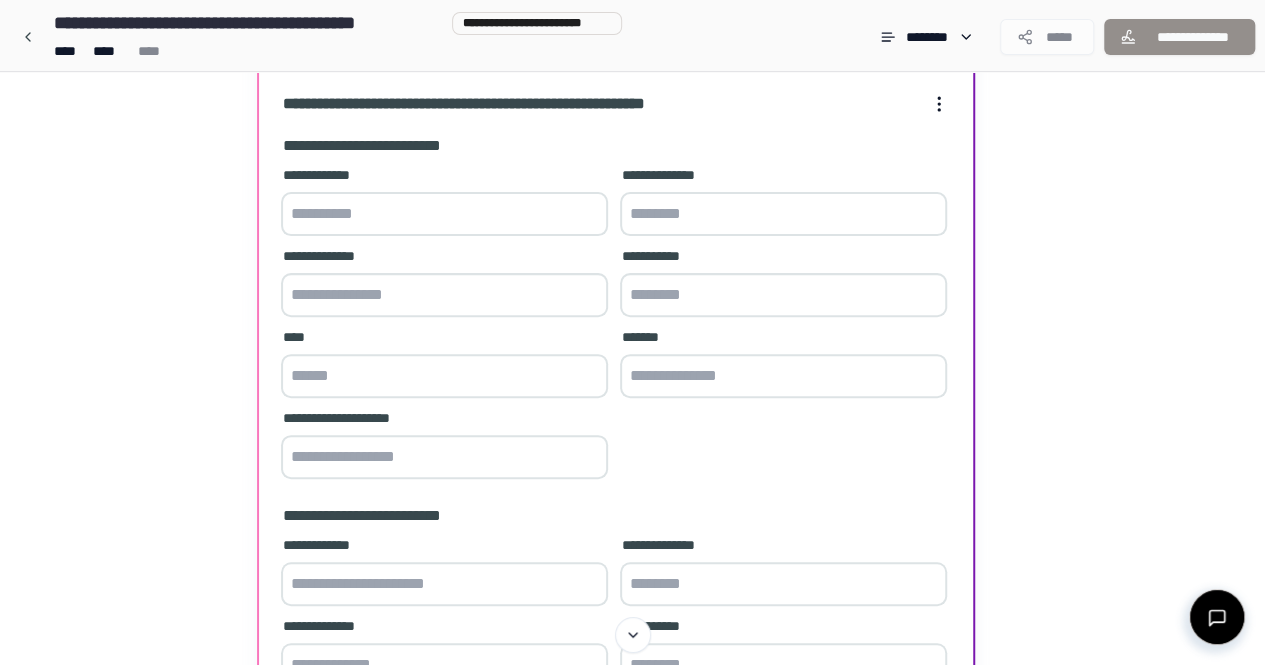 click at bounding box center (444, 295) 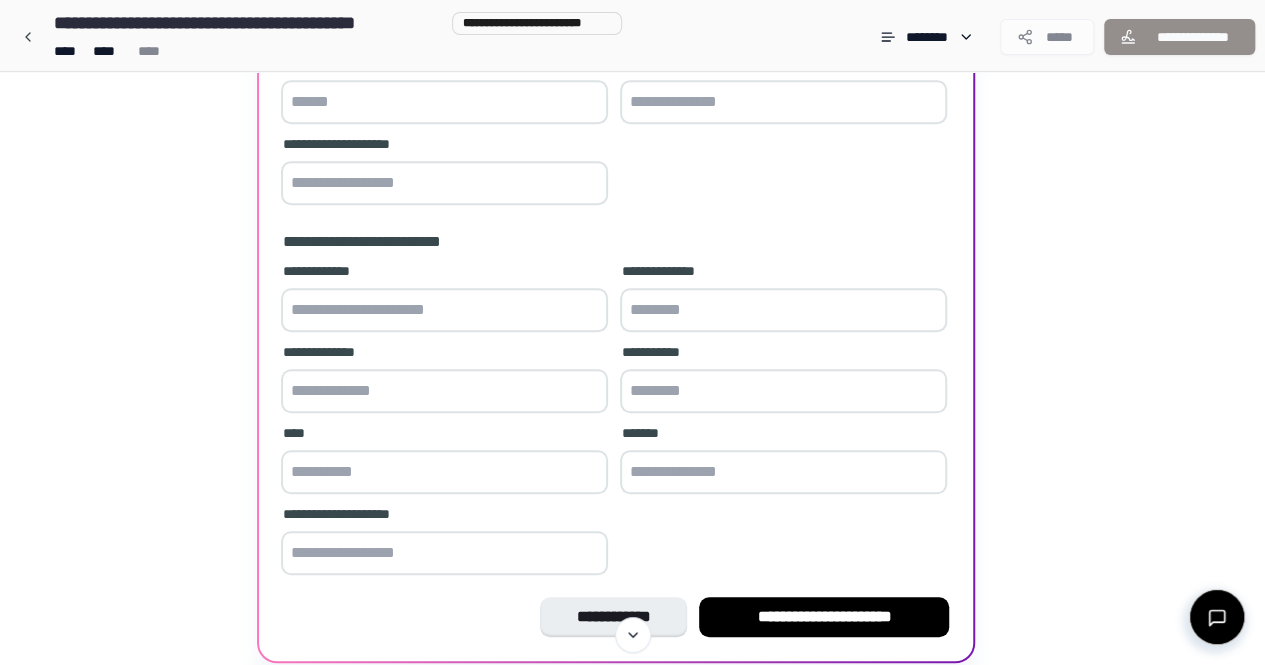 scroll, scrollTop: 500, scrollLeft: 0, axis: vertical 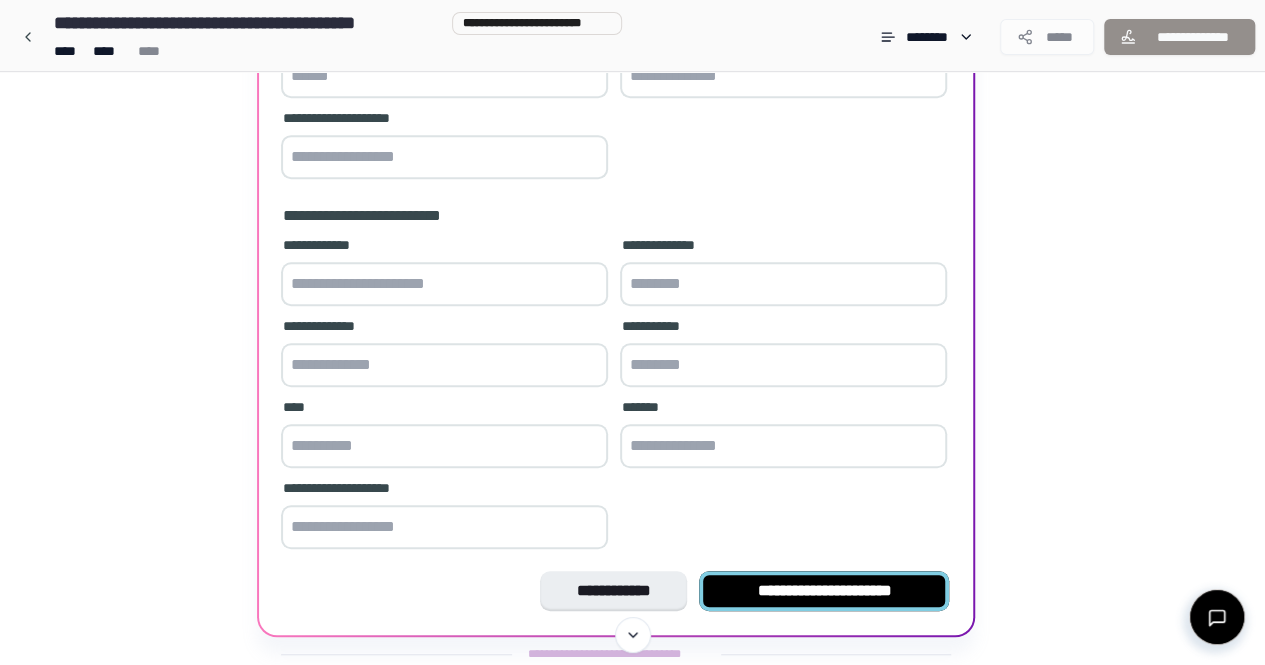 click on "**********" at bounding box center [824, 591] 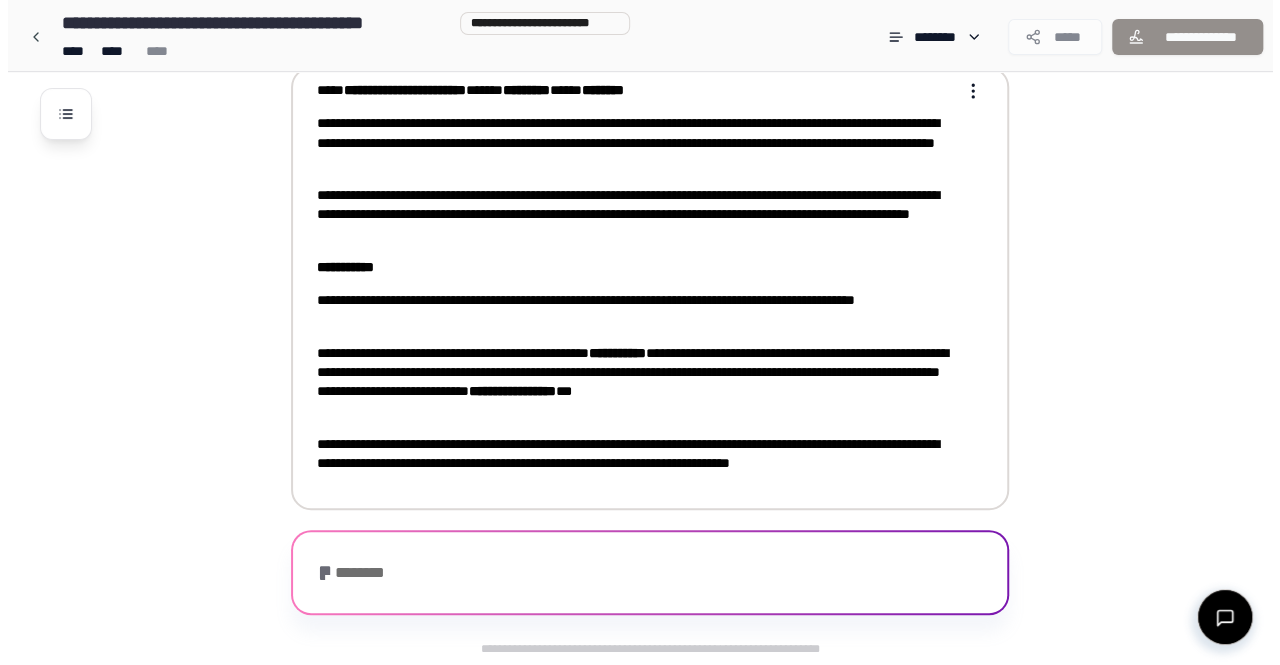scroll, scrollTop: 0, scrollLeft: 0, axis: both 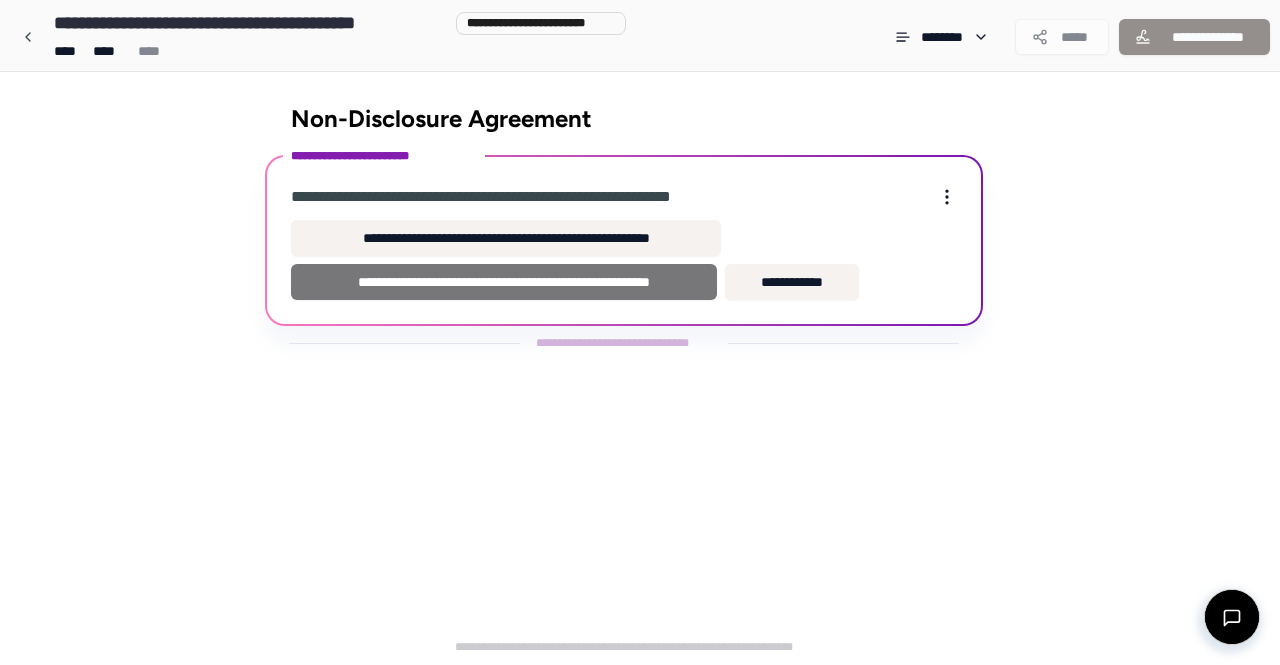click on "**********" at bounding box center [504, 282] 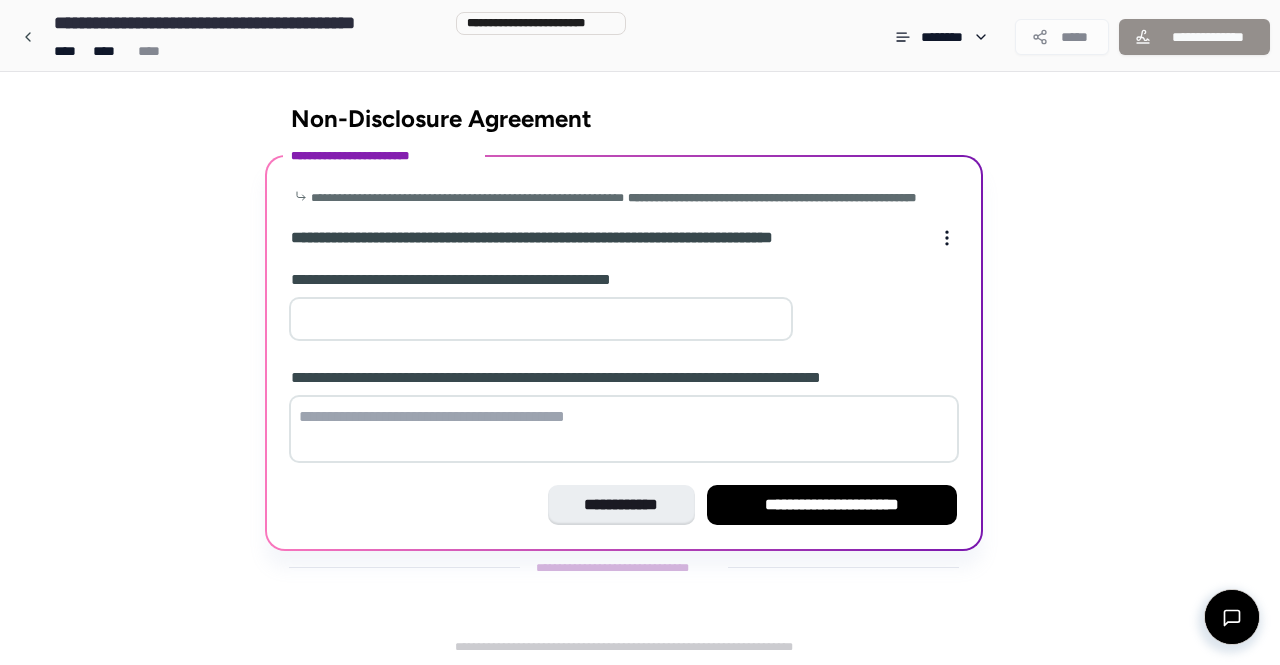 click at bounding box center [541, 319] 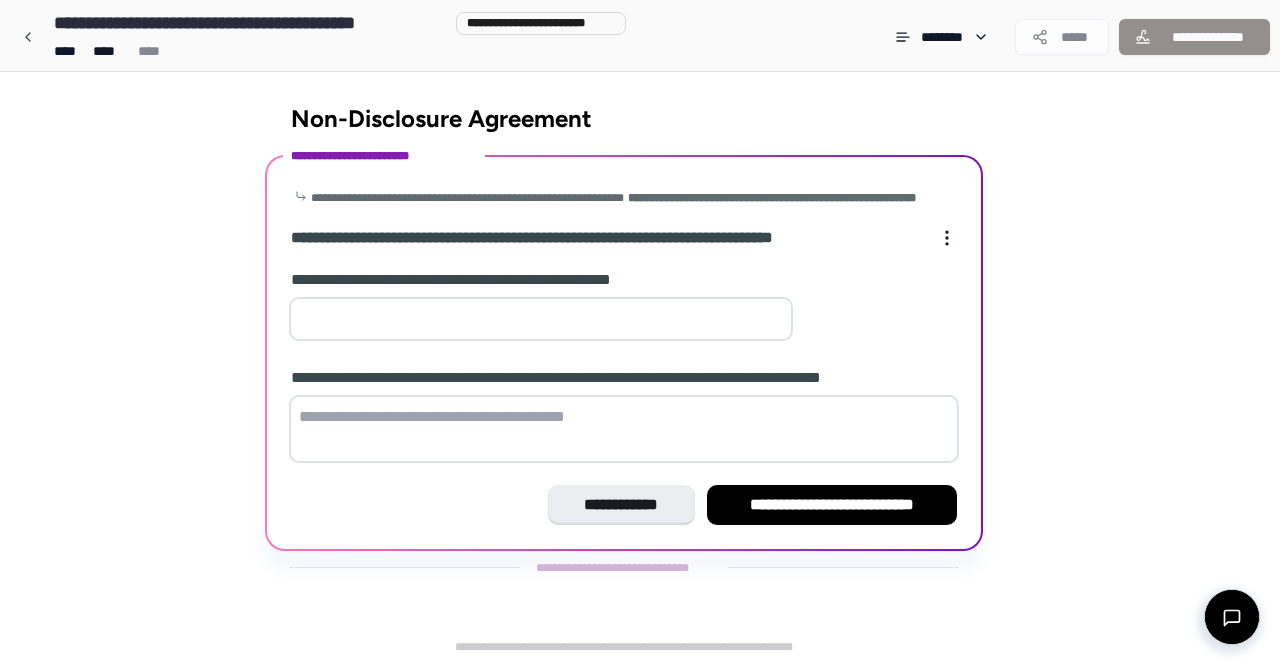 click on "*" at bounding box center (541, 319) 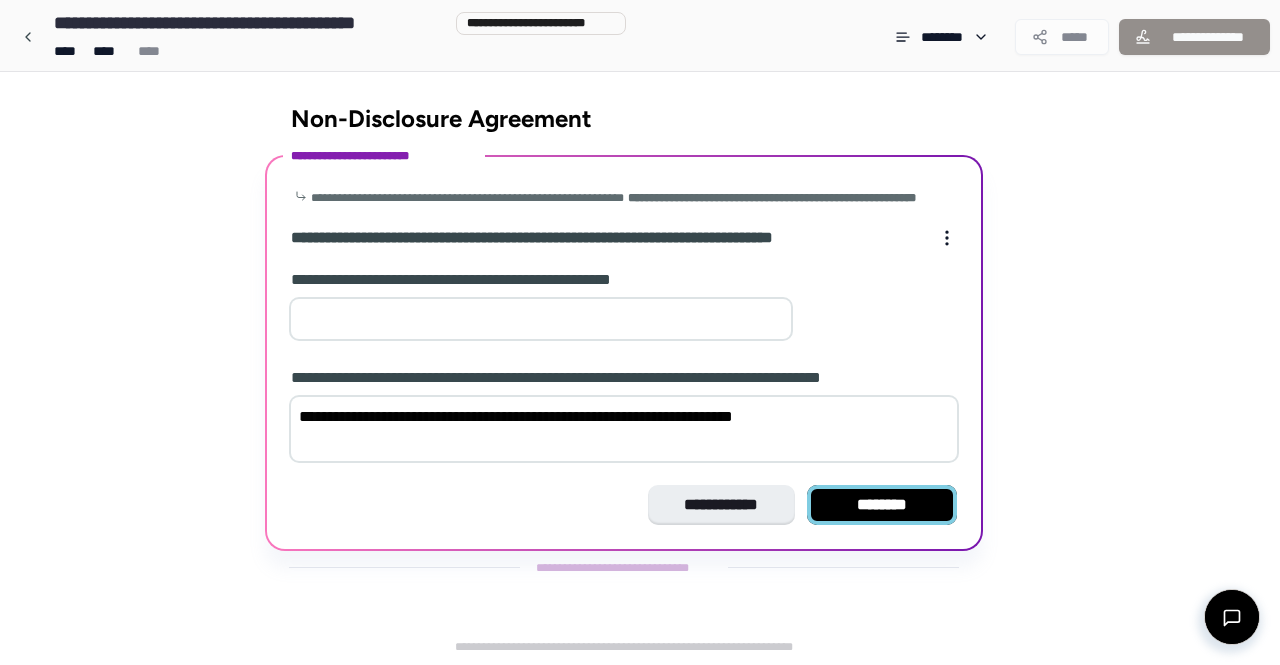 type on "**********" 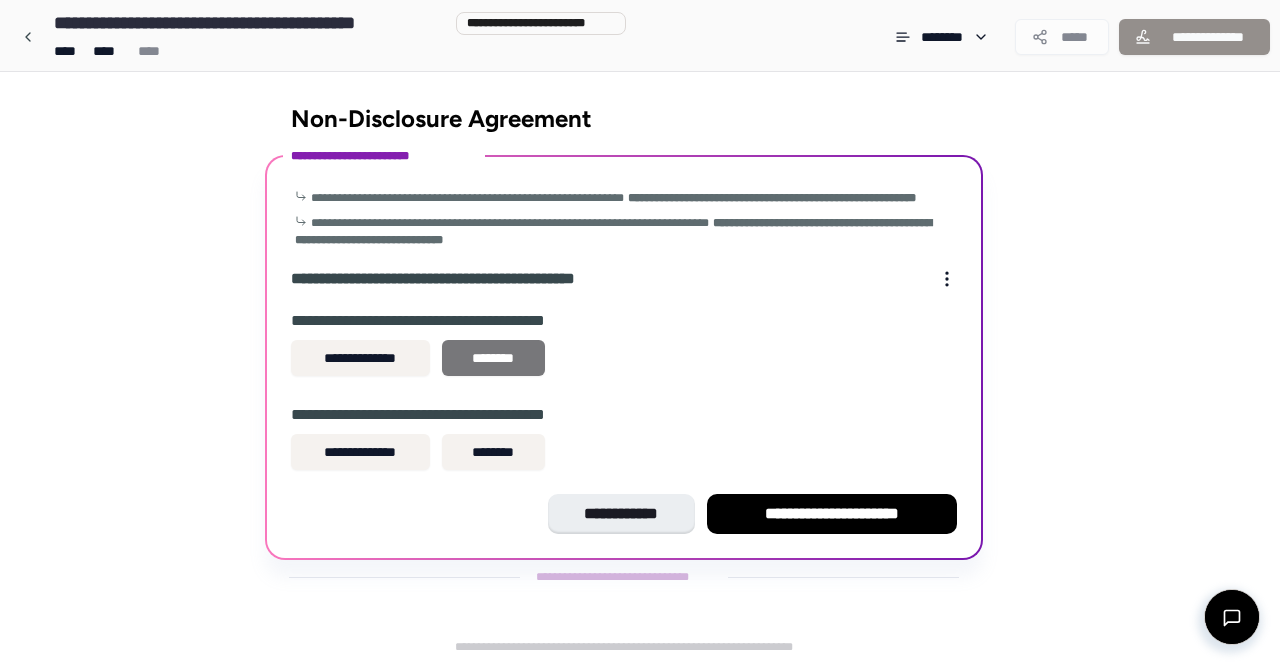 click on "********" at bounding box center (493, 358) 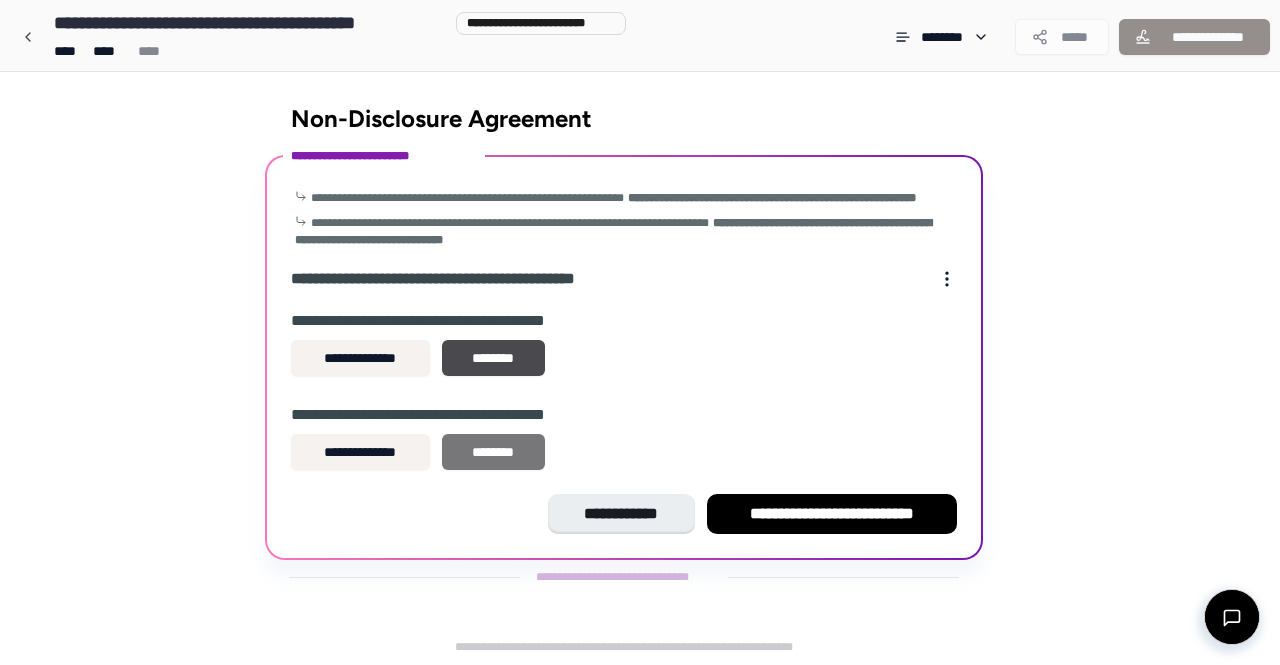 click on "********" at bounding box center (493, 452) 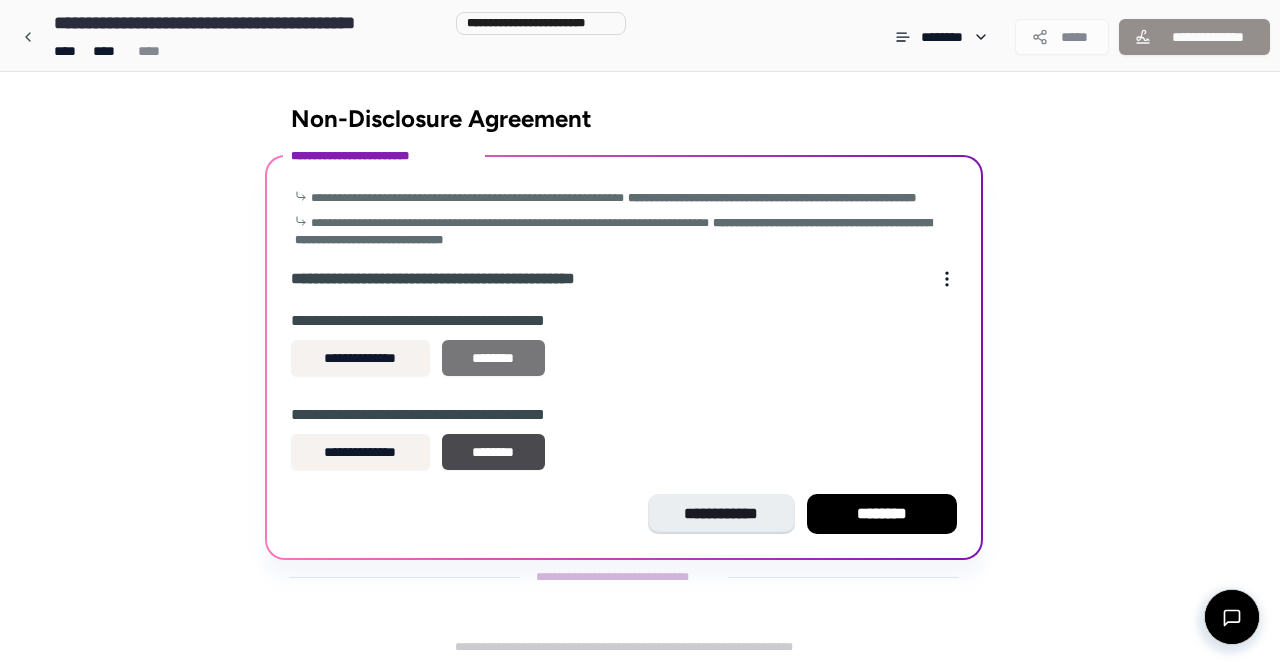 click on "********" at bounding box center [493, 358] 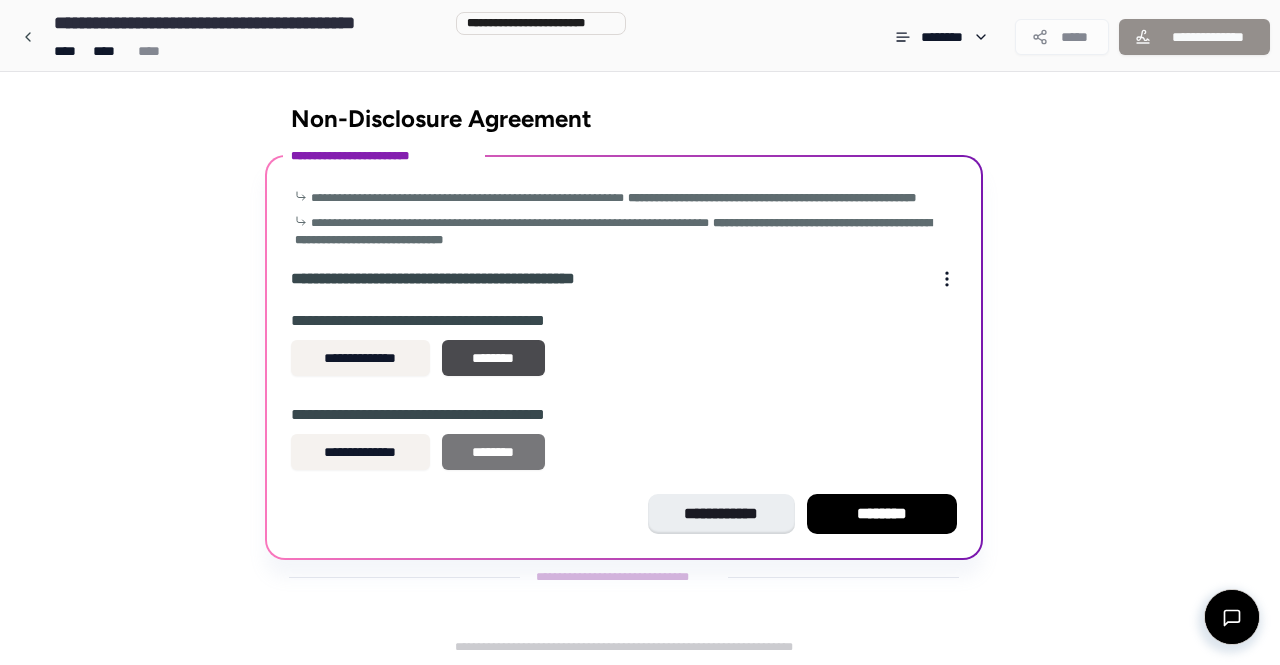 click on "********" at bounding box center (493, 452) 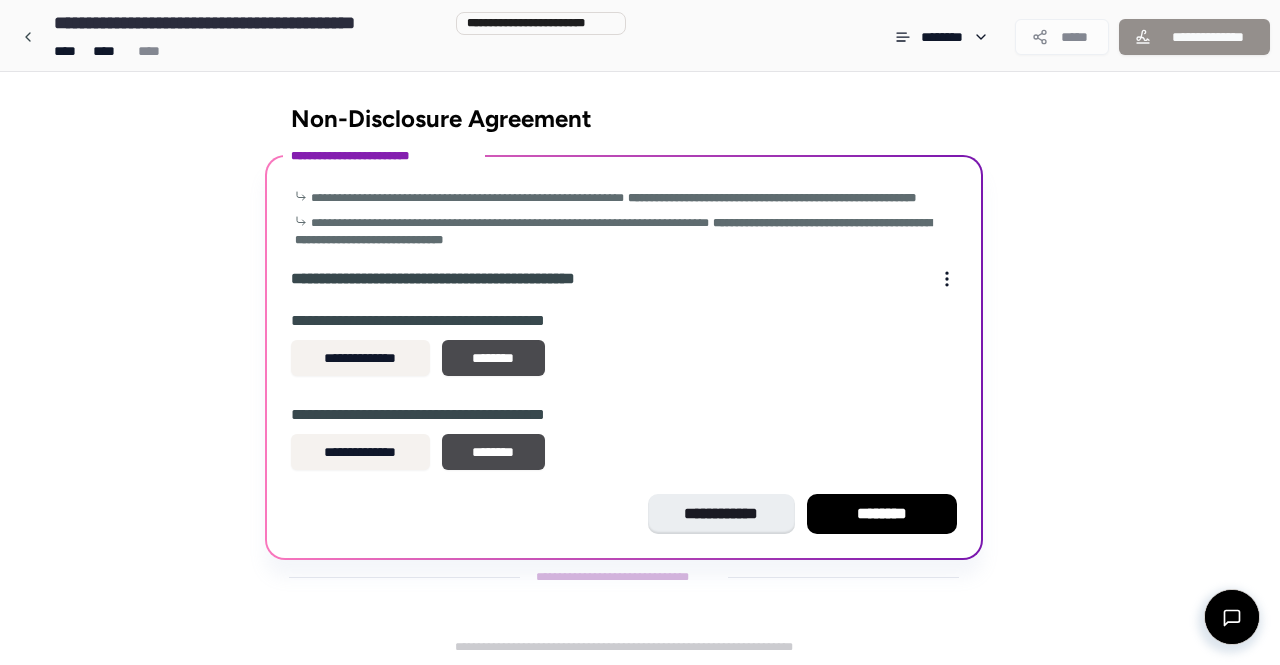 click on "********" at bounding box center [882, 514] 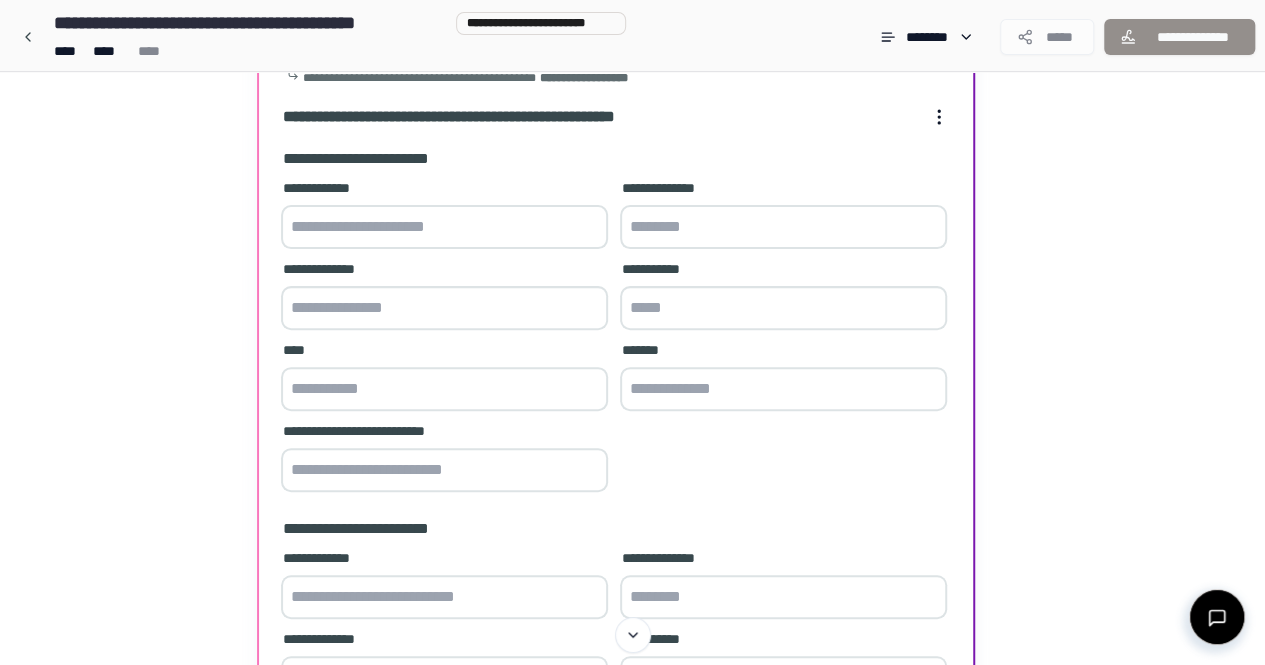 scroll, scrollTop: 200, scrollLeft: 0, axis: vertical 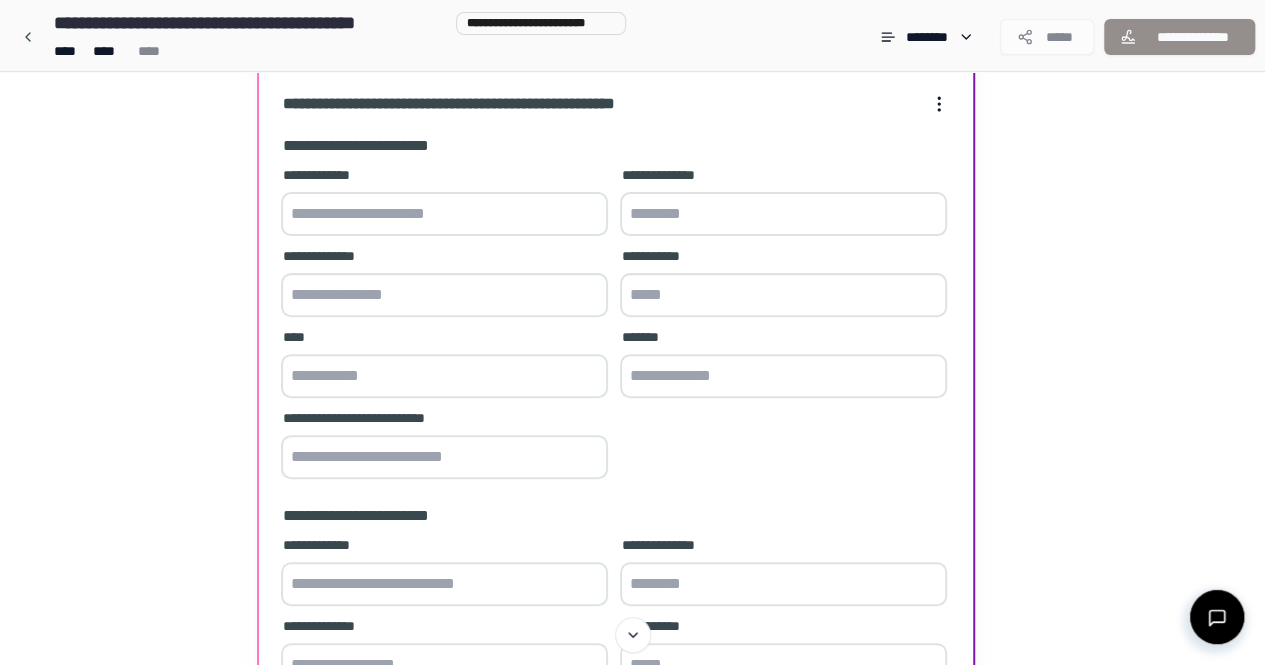 click at bounding box center (444, 214) 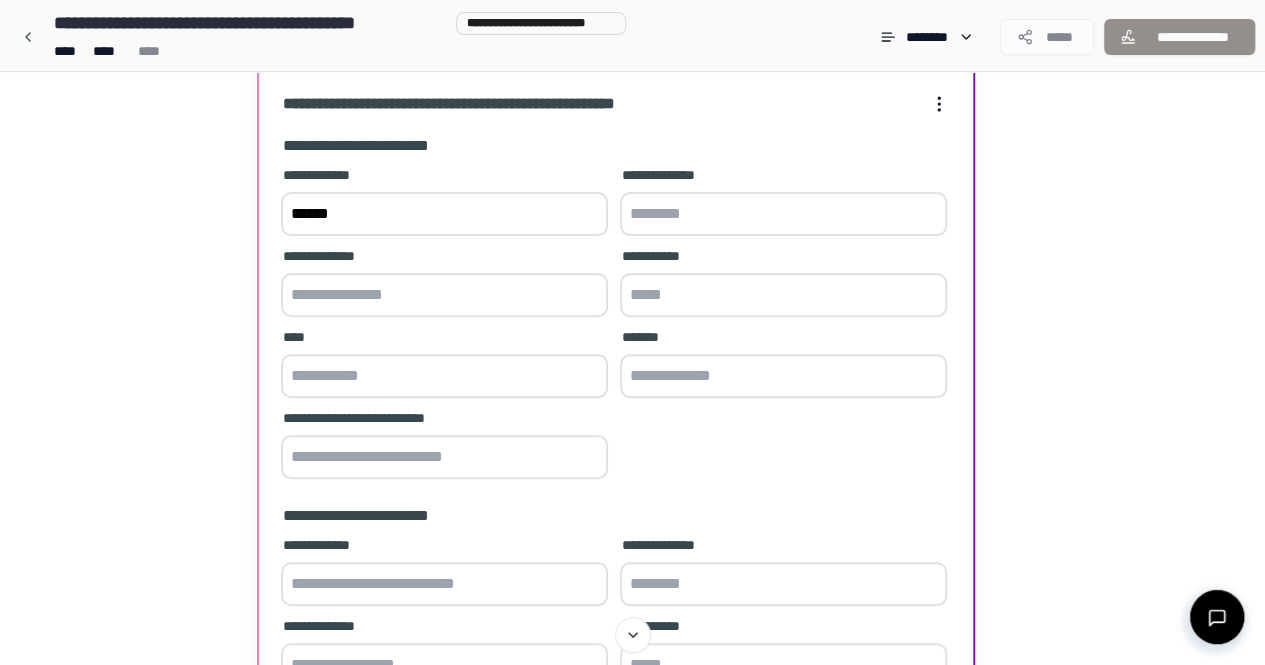 type on "******" 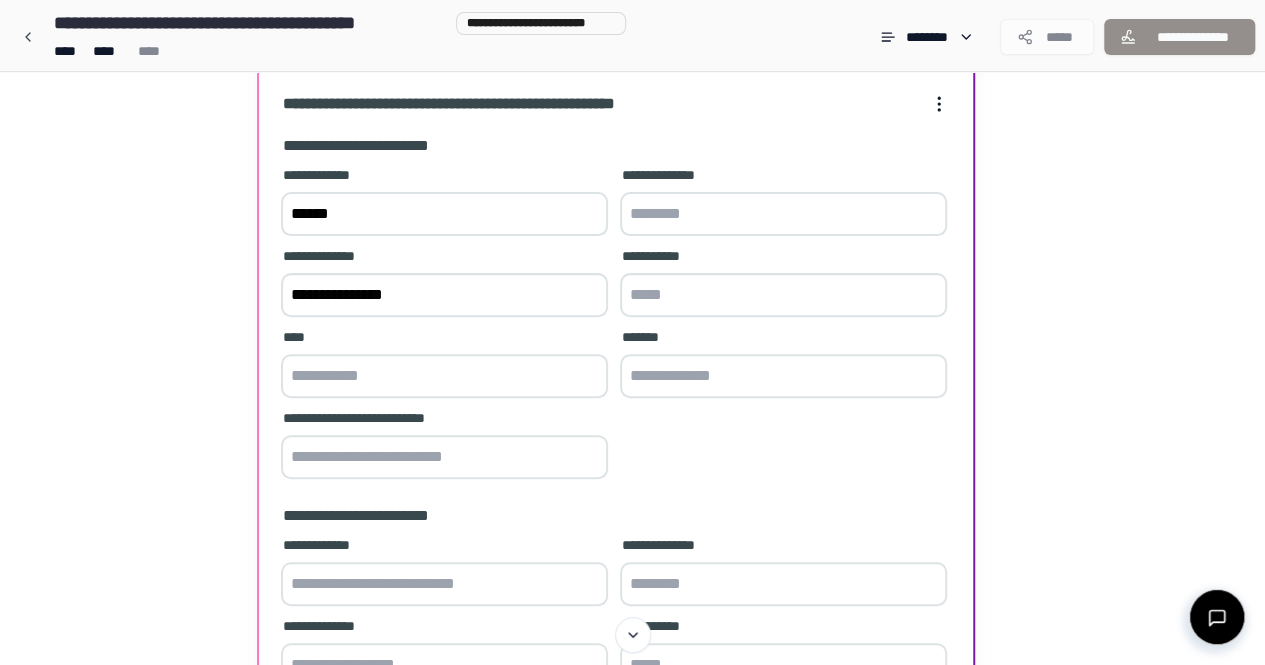 type on "**********" 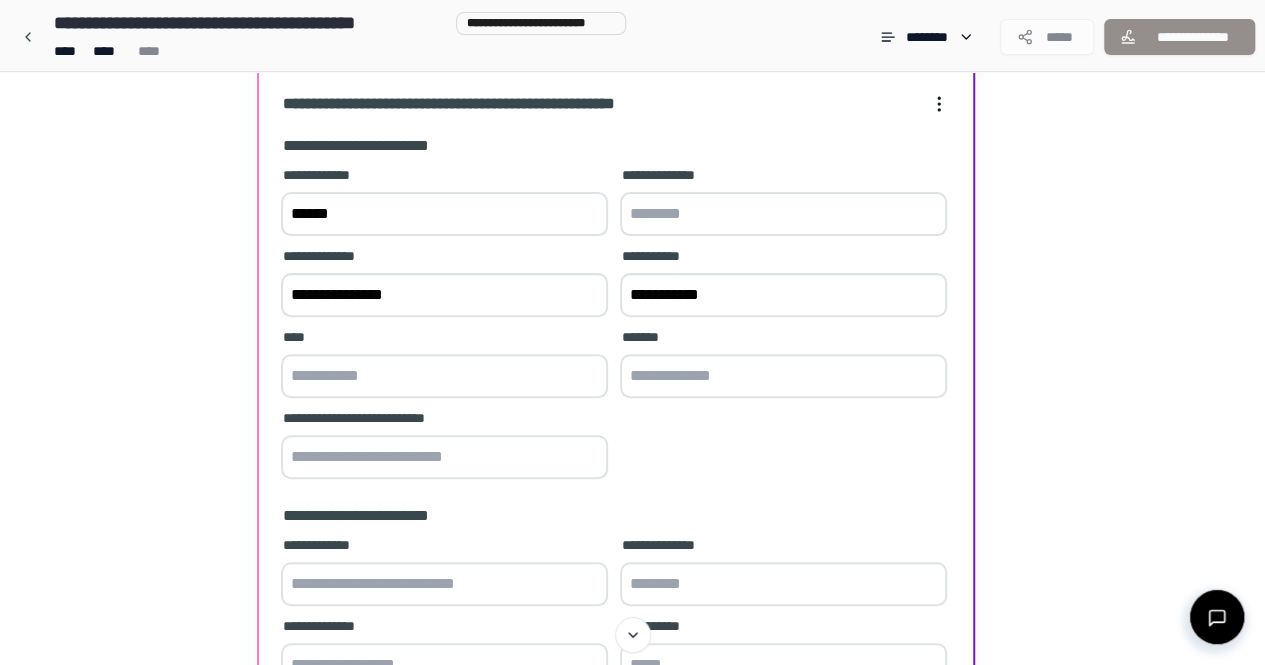 type on "**********" 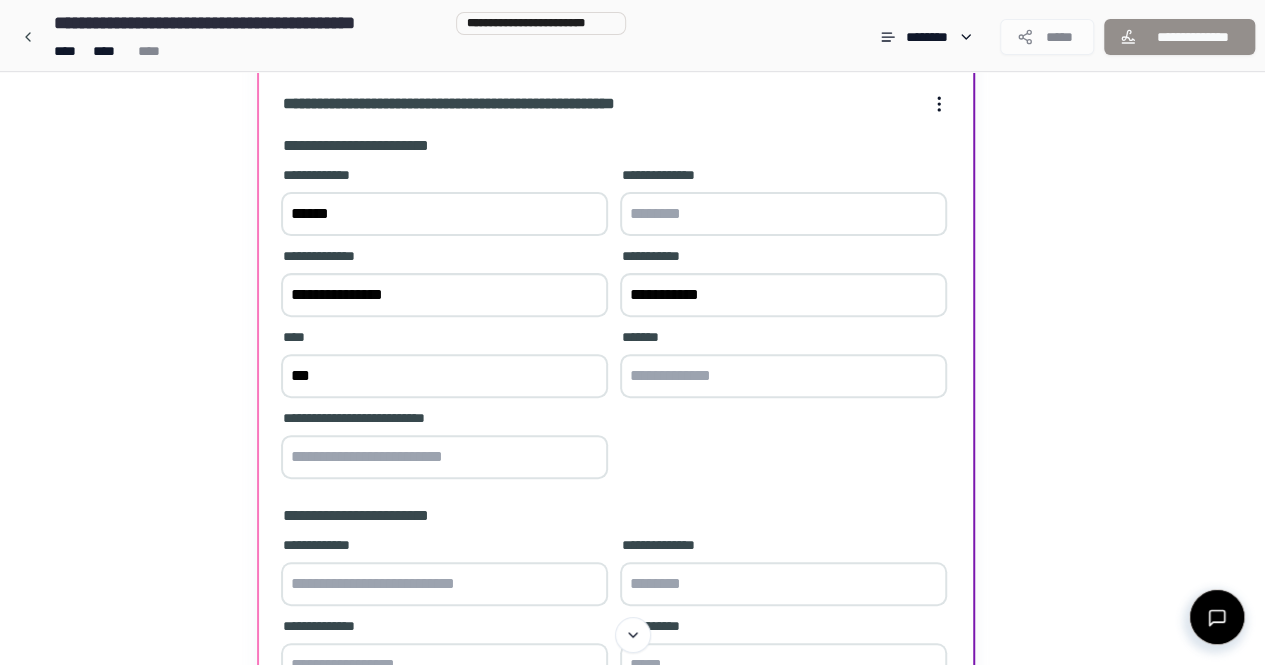 type on "***" 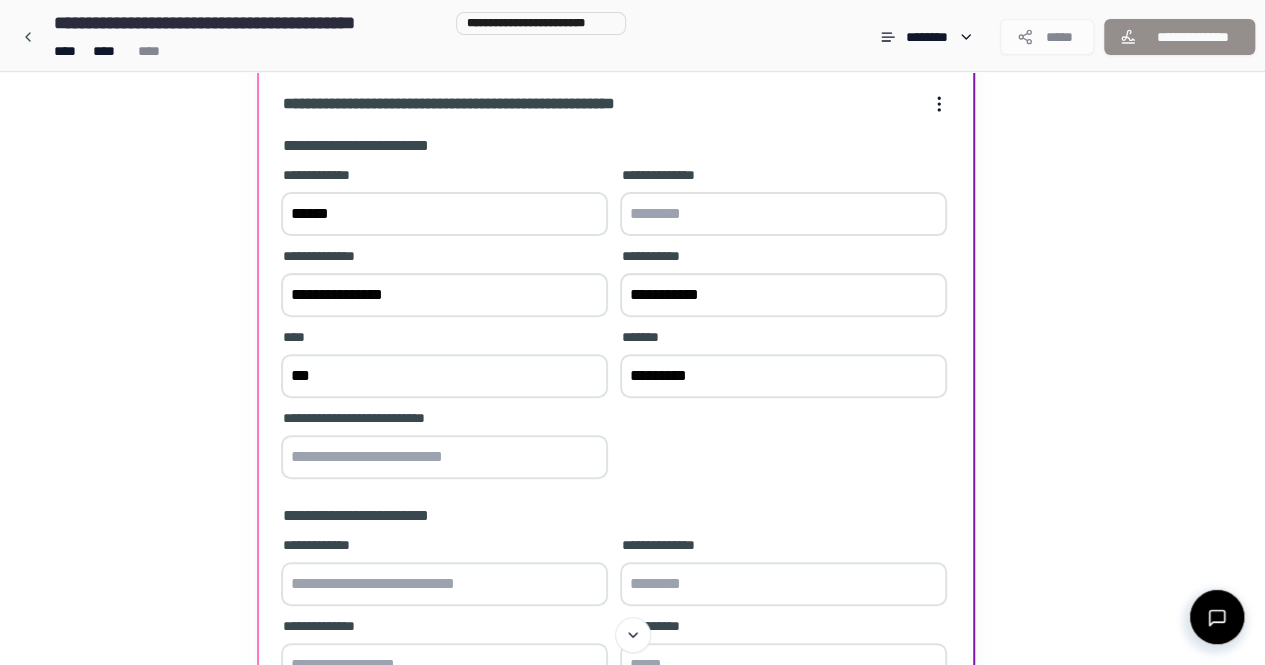 type on "*********" 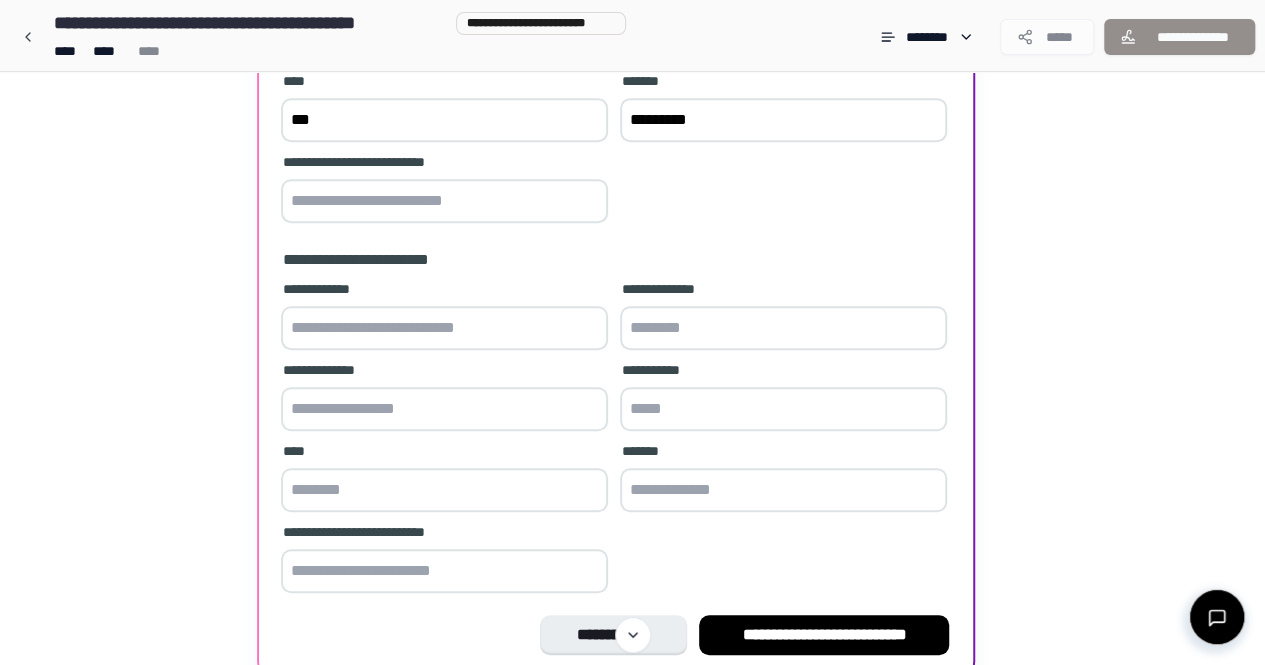 scroll, scrollTop: 500, scrollLeft: 0, axis: vertical 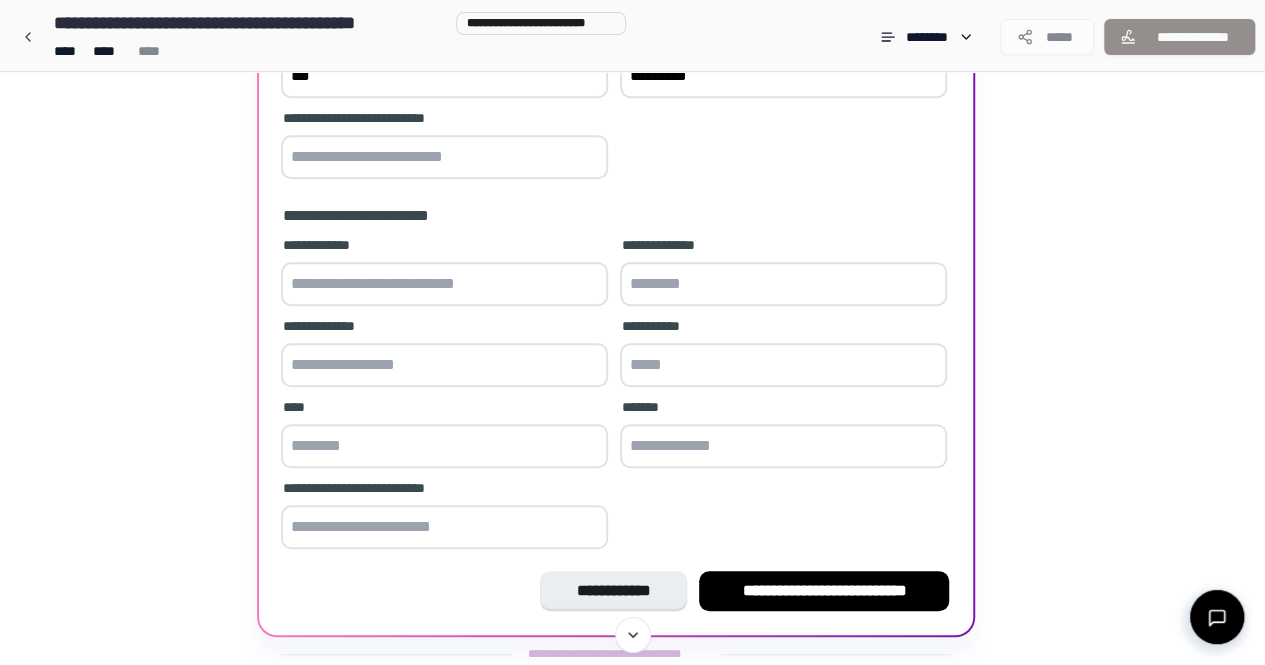 paste on "**********" 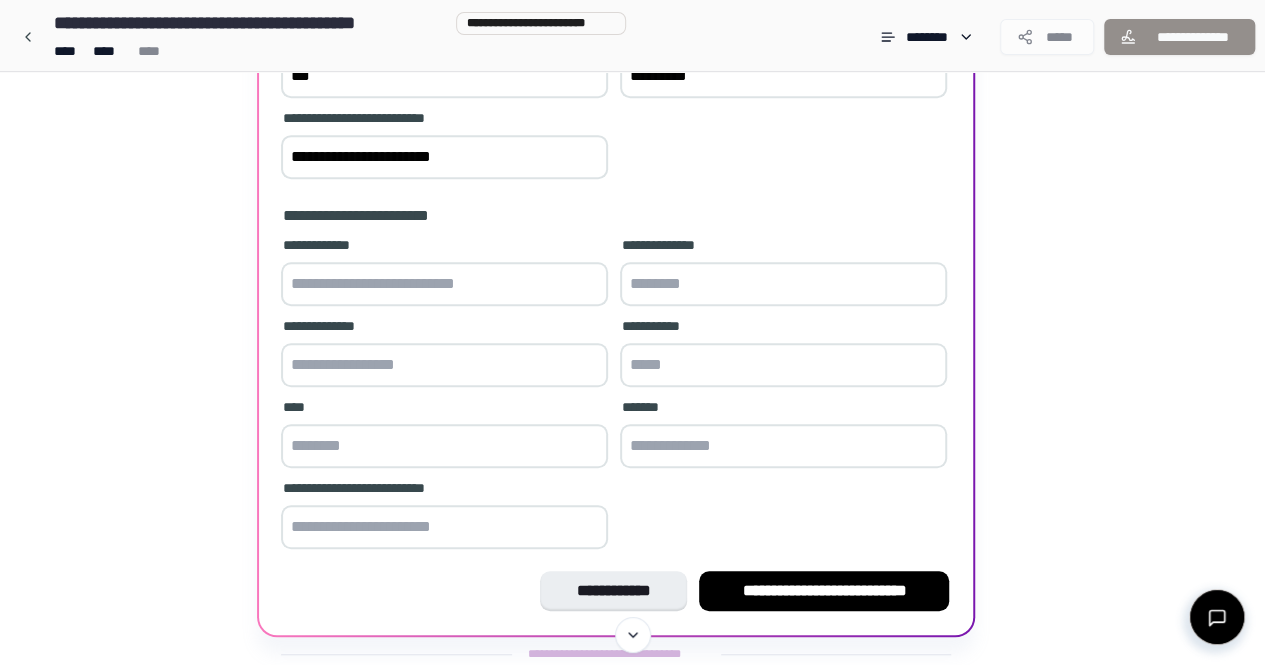 type on "**********" 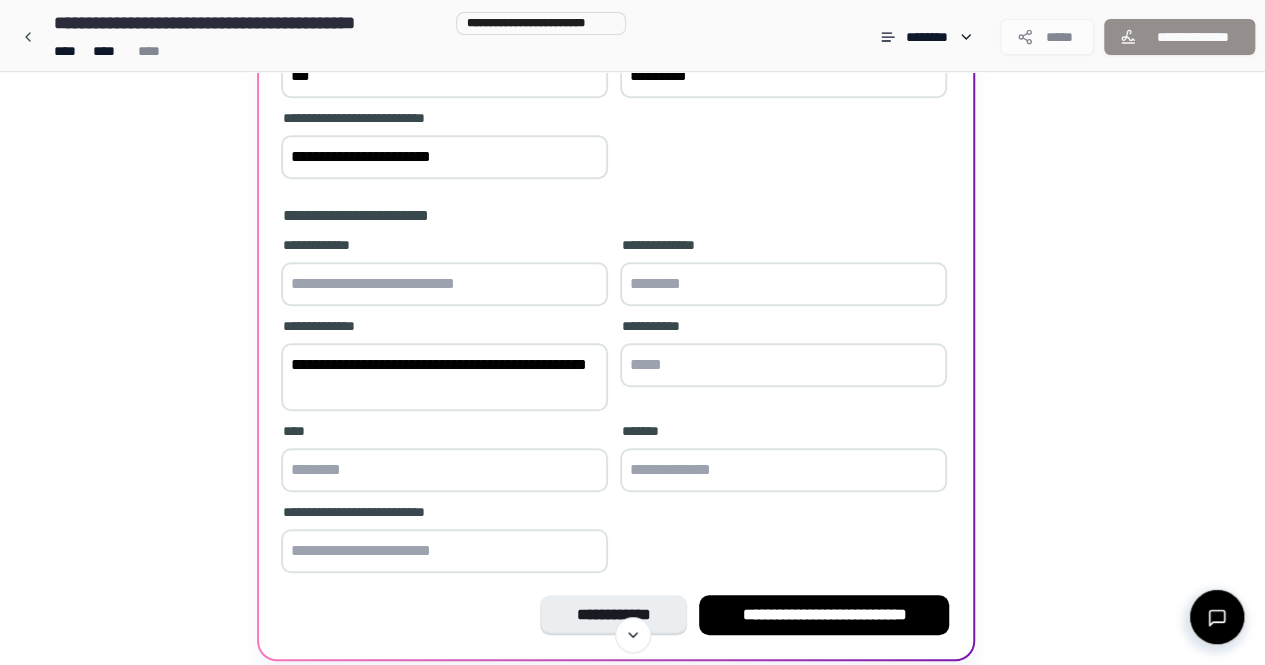 type on "**********" 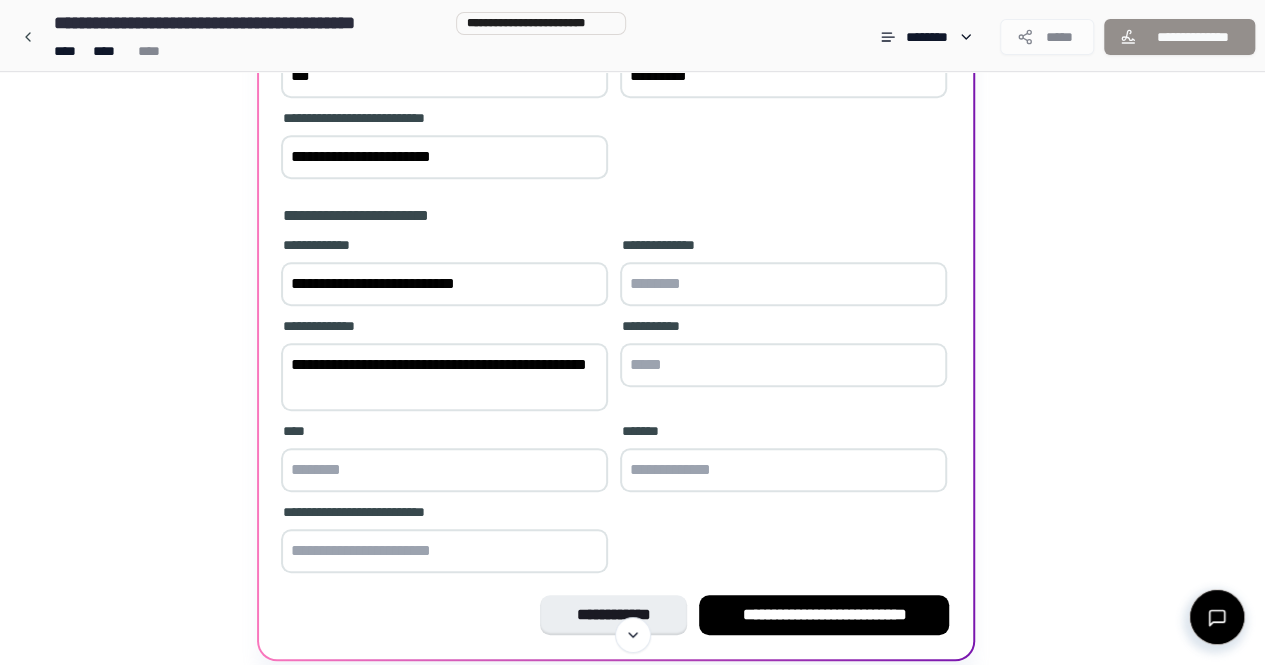 type on "**********" 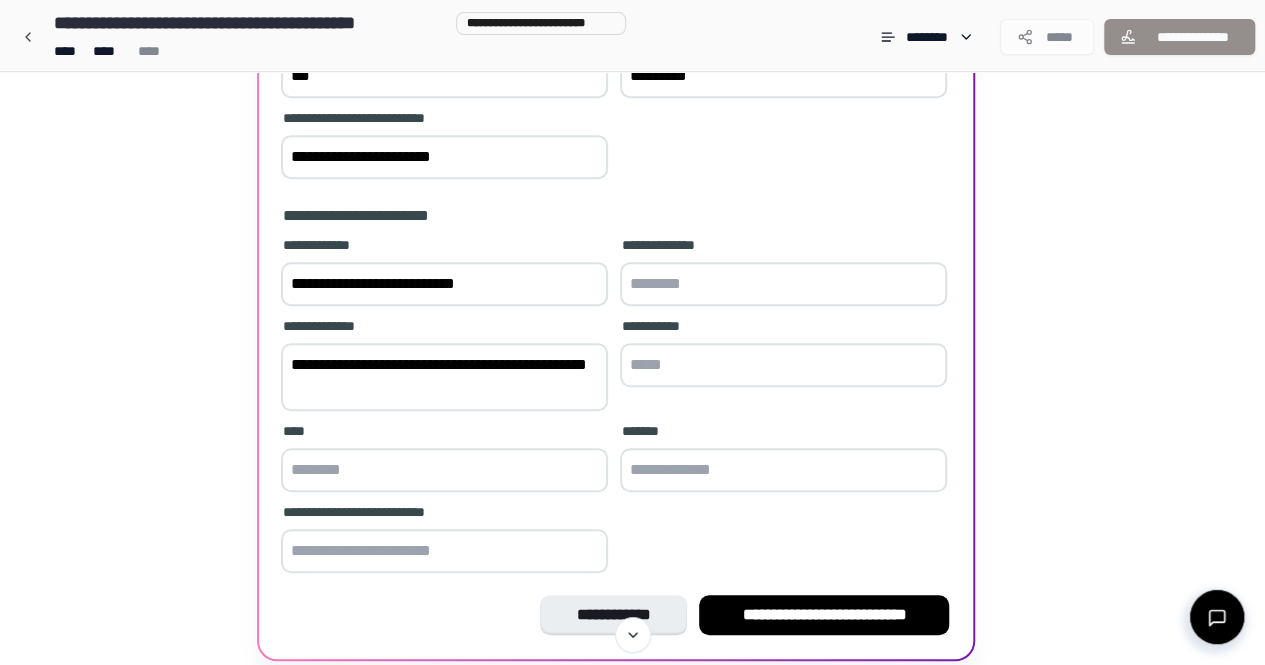 click at bounding box center [783, 365] 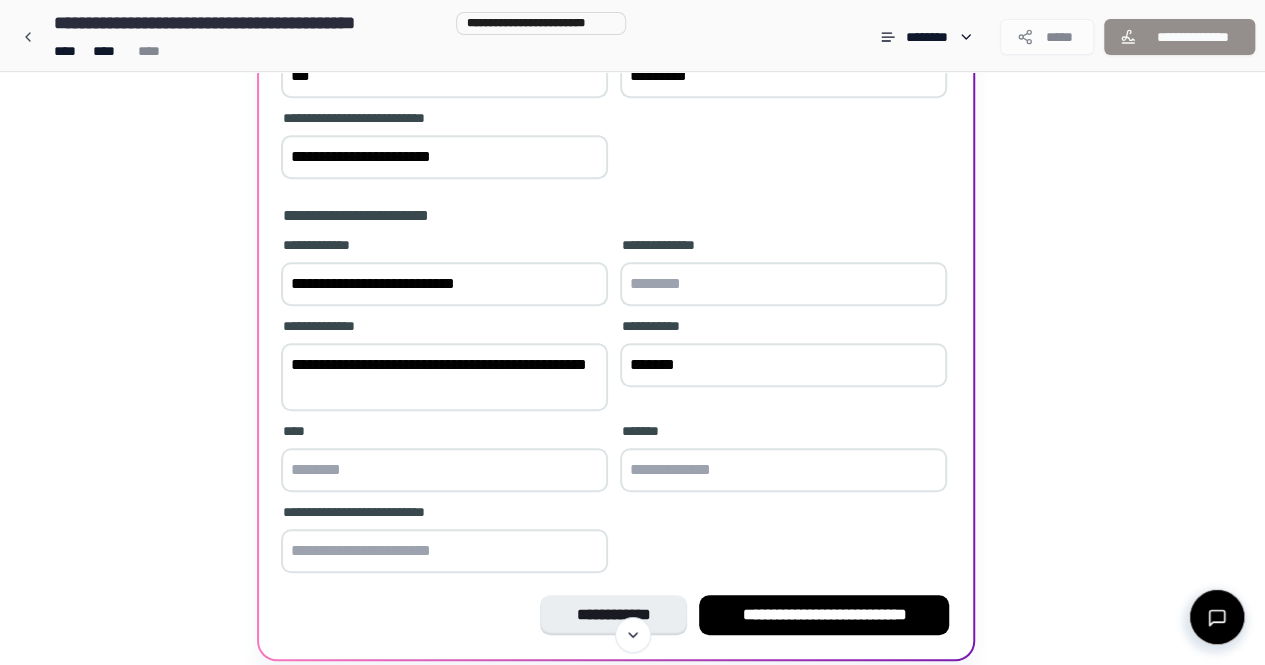 type on "*******" 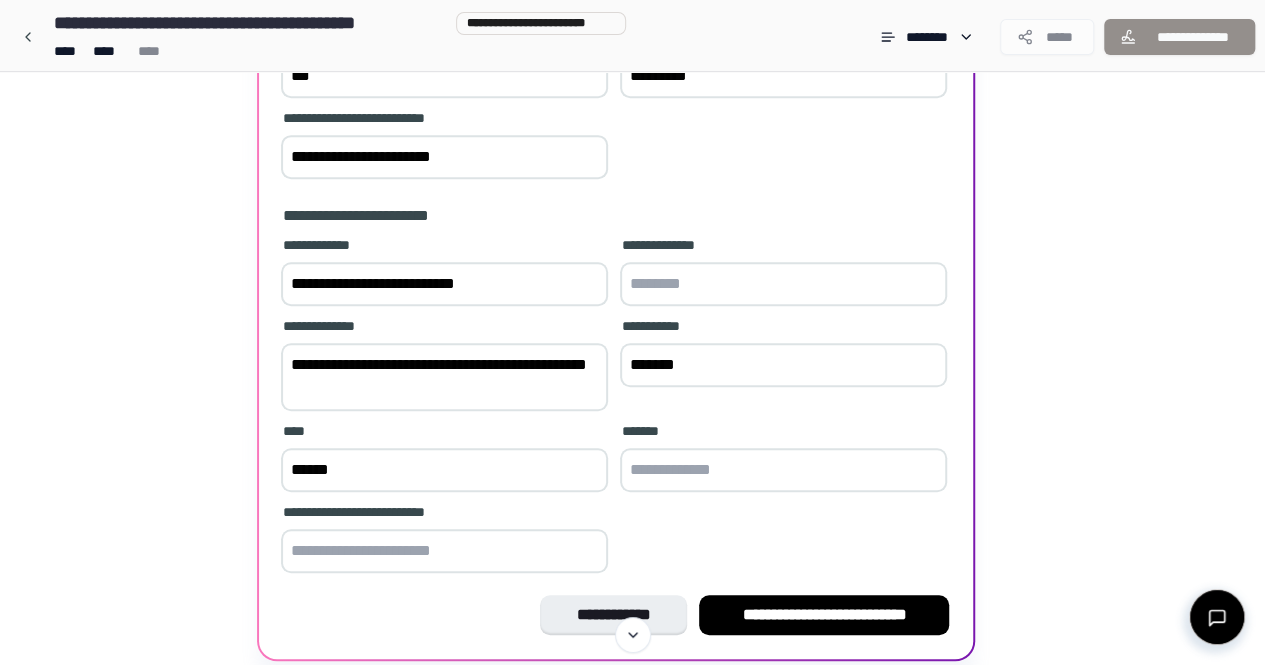 type on "******" 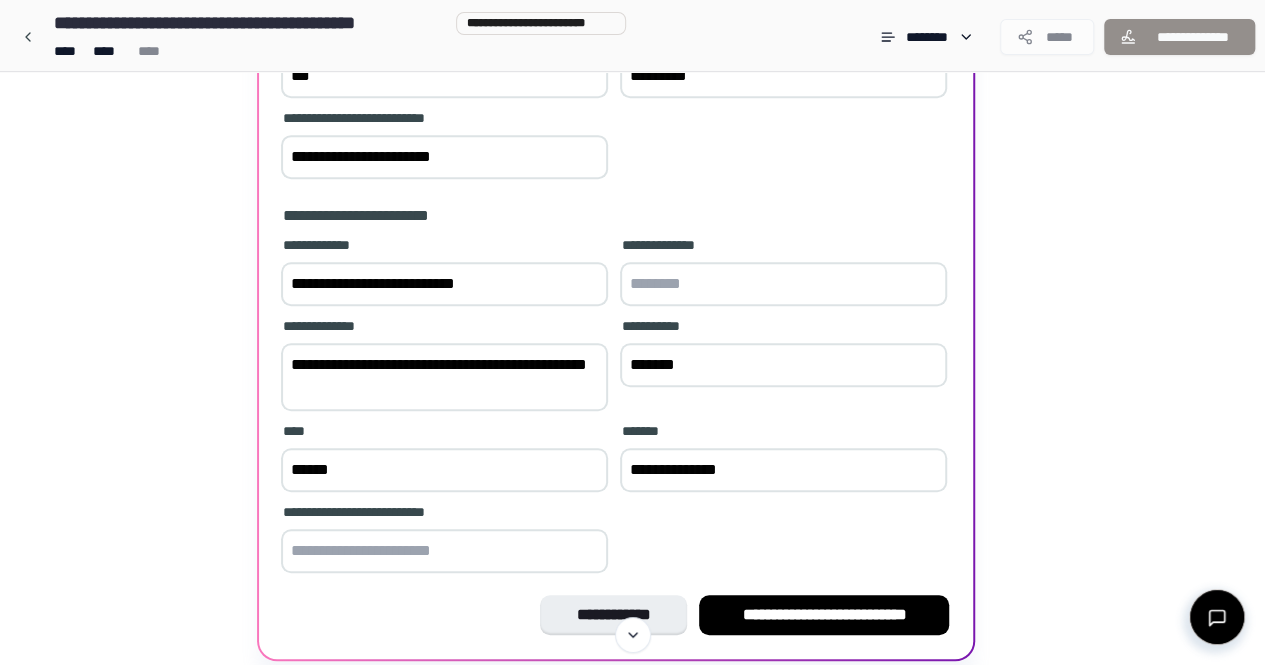 click on "**********" at bounding box center (783, 470) 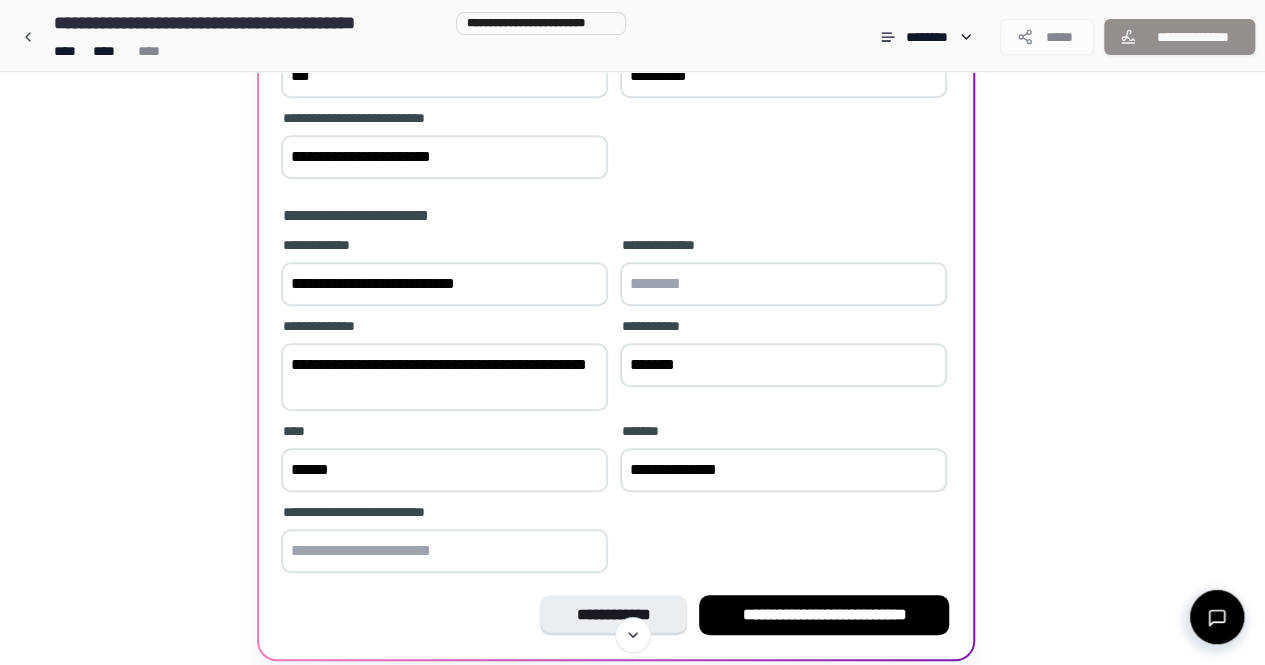drag, startPoint x: 424, startPoint y: 383, endPoint x: 466, endPoint y: 409, distance: 49.396355 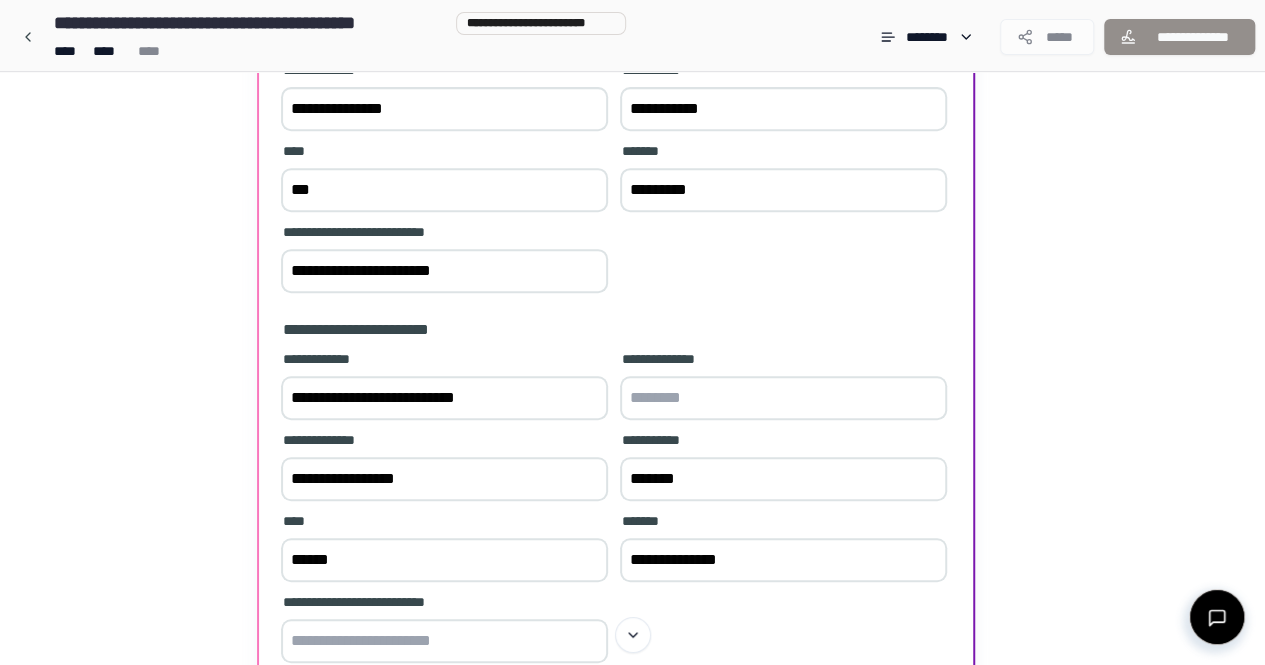scroll, scrollTop: 400, scrollLeft: 0, axis: vertical 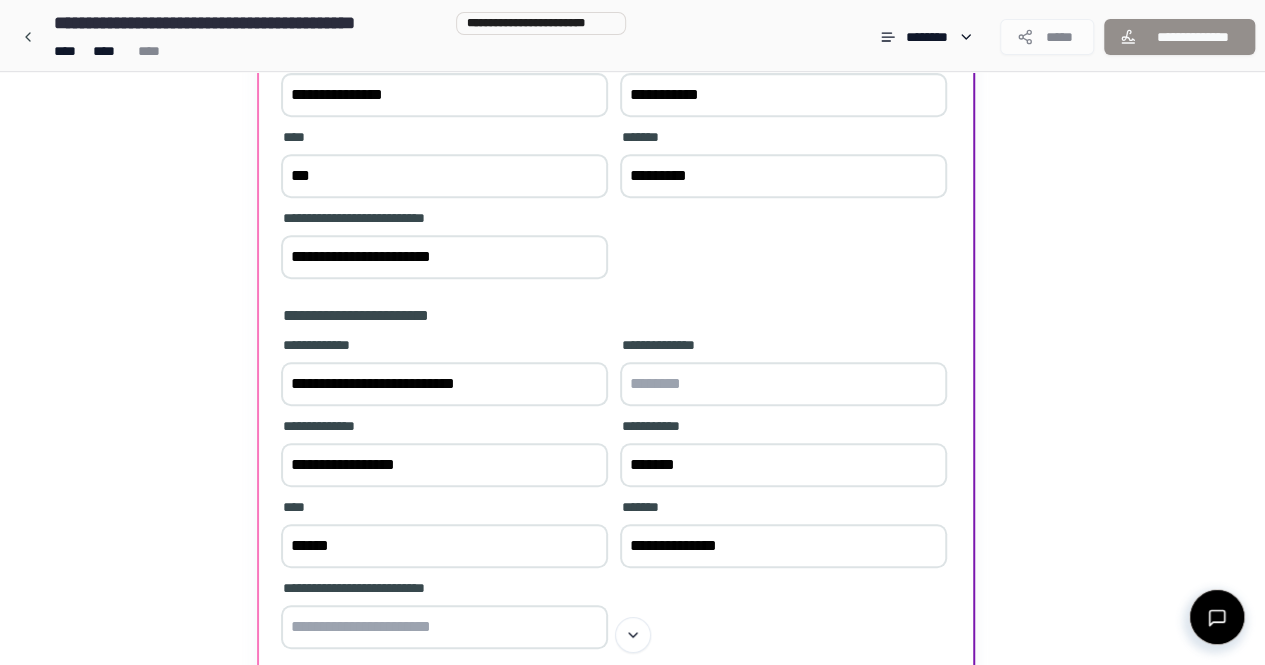type on "**********" 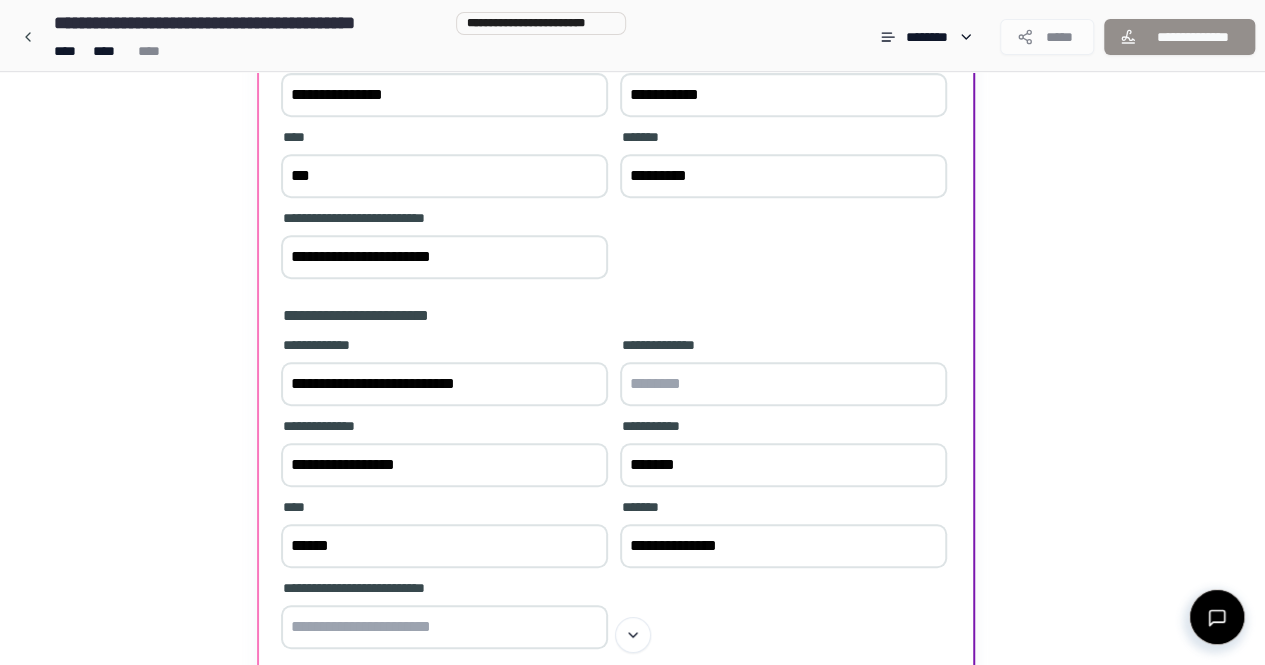 drag, startPoint x: 434, startPoint y: 278, endPoint x: 178, endPoint y: 289, distance: 256.2362 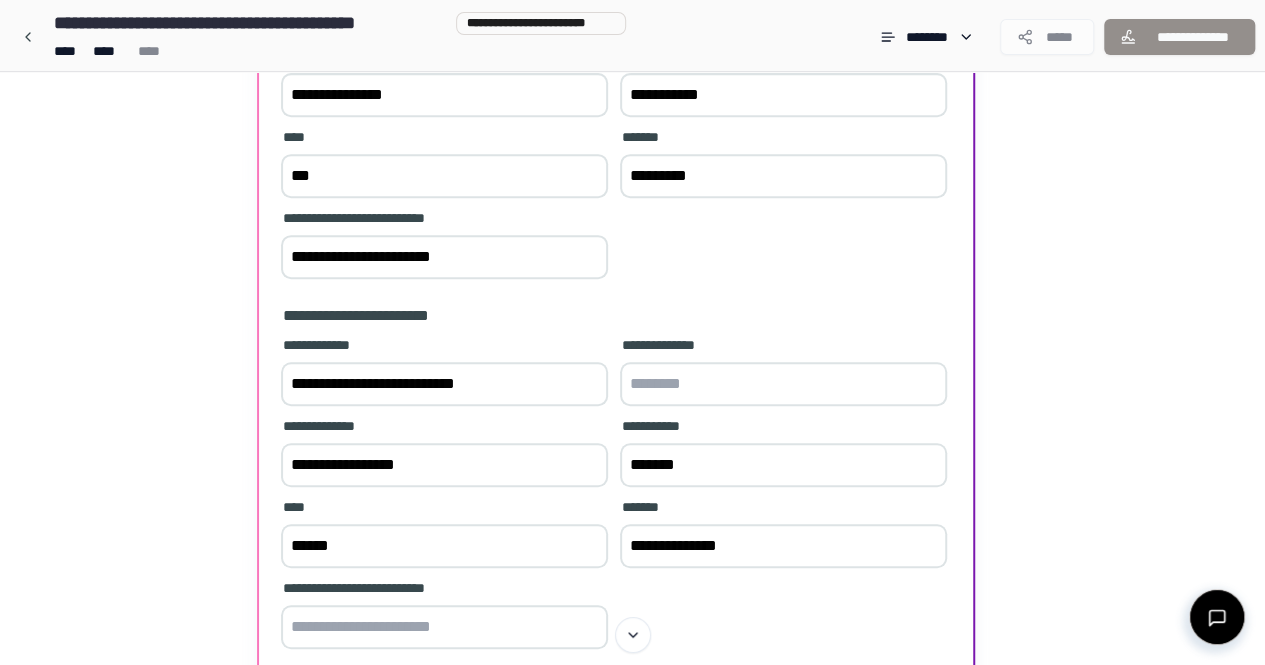 click on "**********" at bounding box center (632, 243) 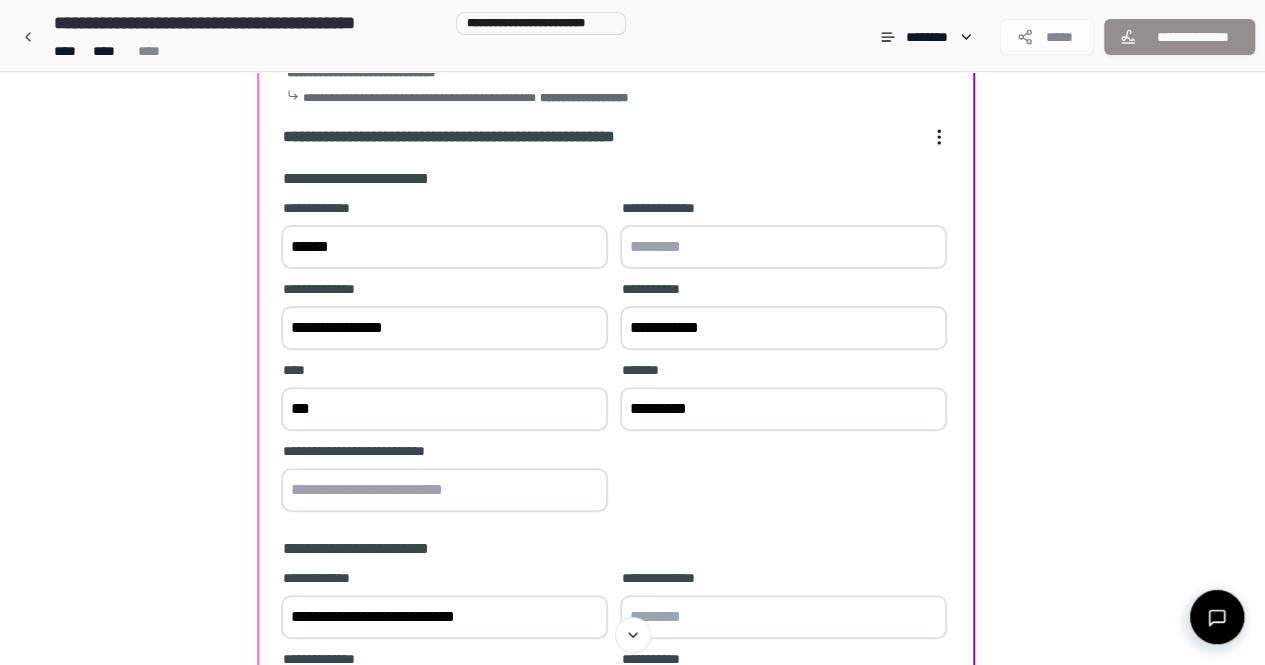 scroll, scrollTop: 400, scrollLeft: 0, axis: vertical 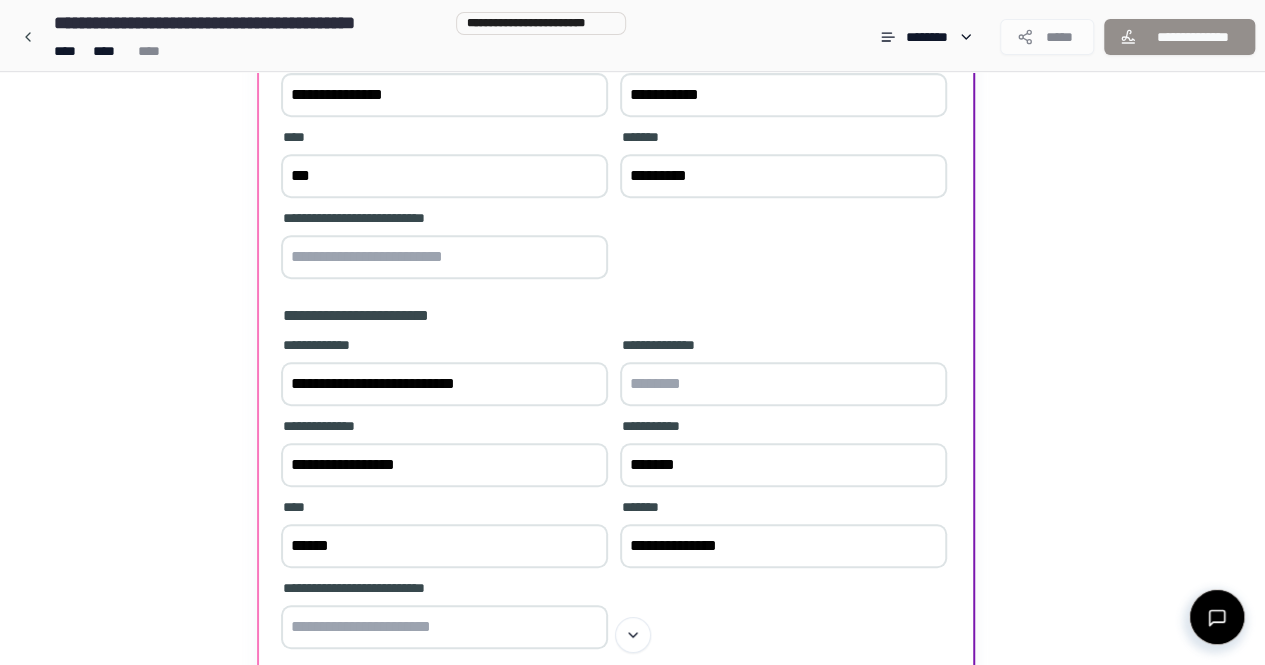 type 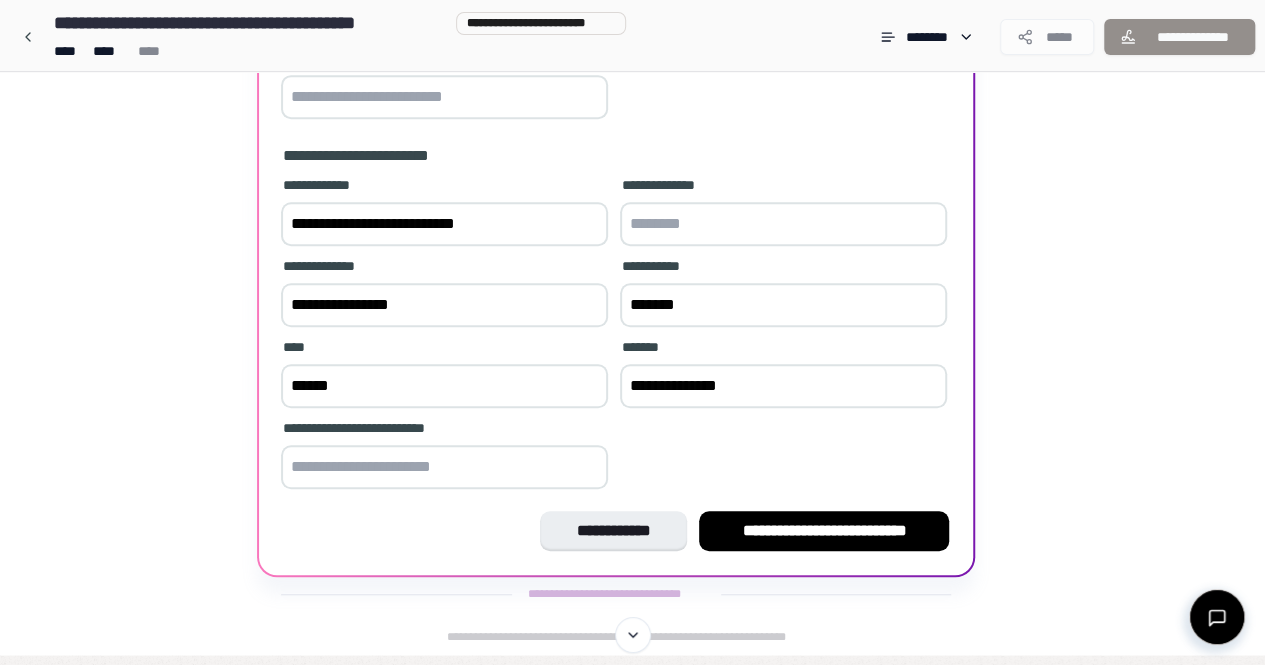 scroll, scrollTop: 566, scrollLeft: 0, axis: vertical 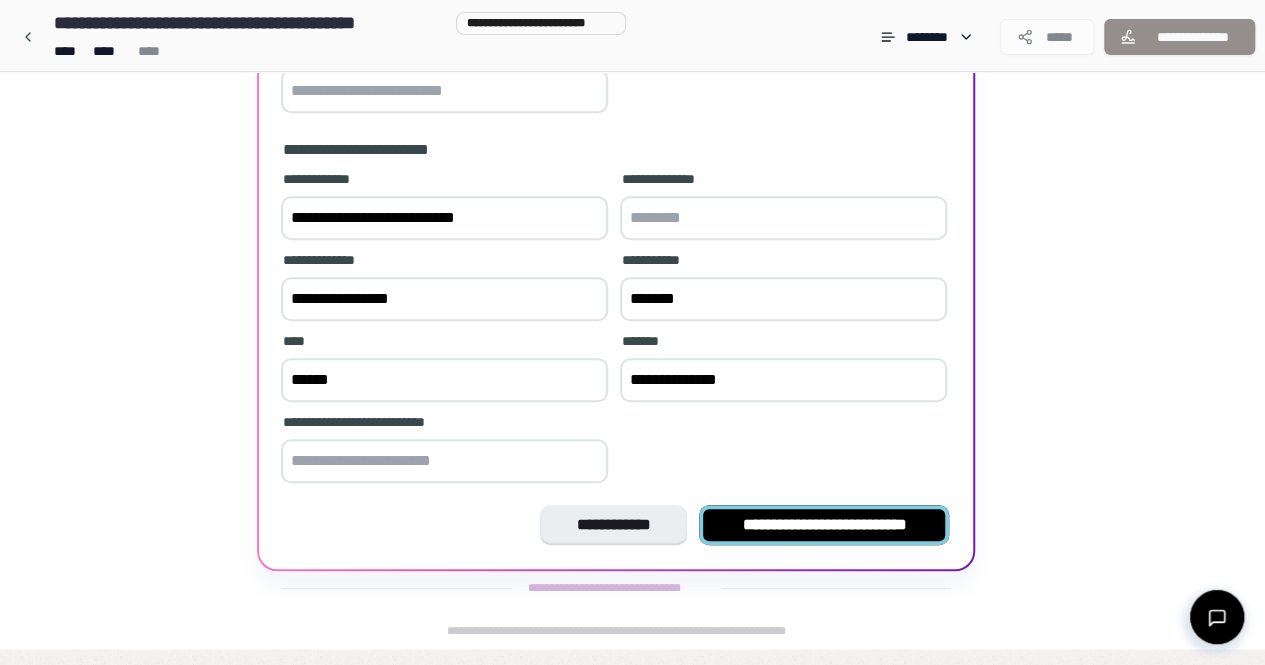 type on "**********" 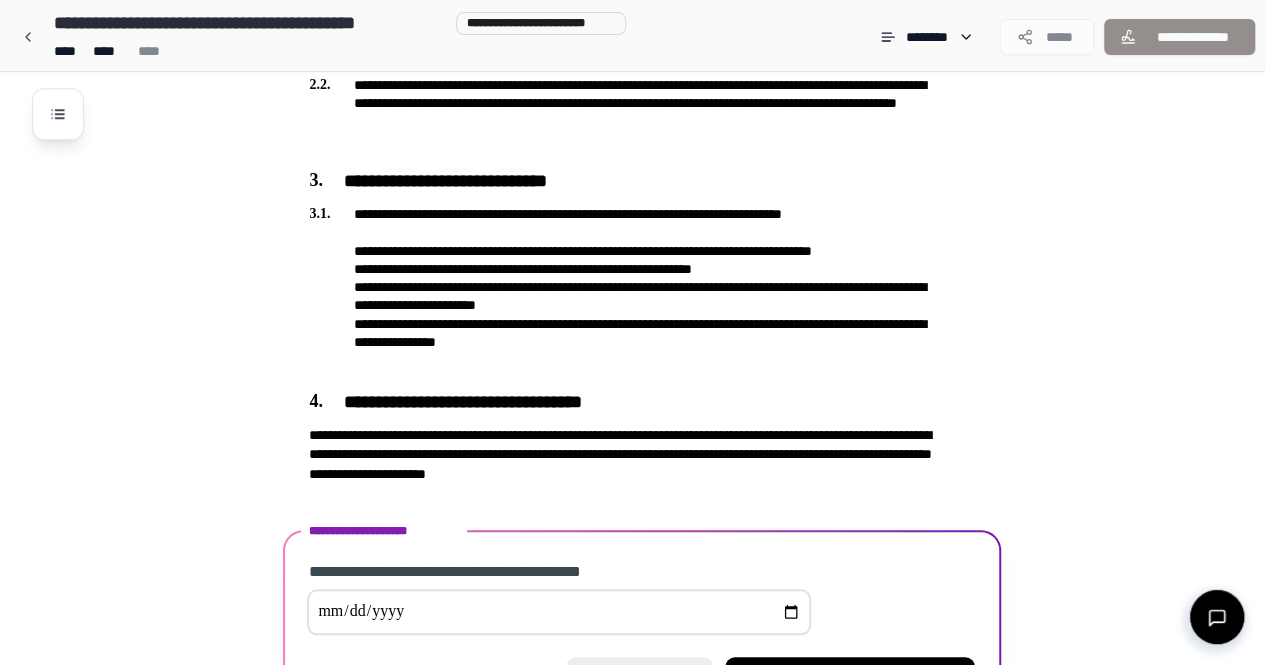 scroll, scrollTop: 859, scrollLeft: 0, axis: vertical 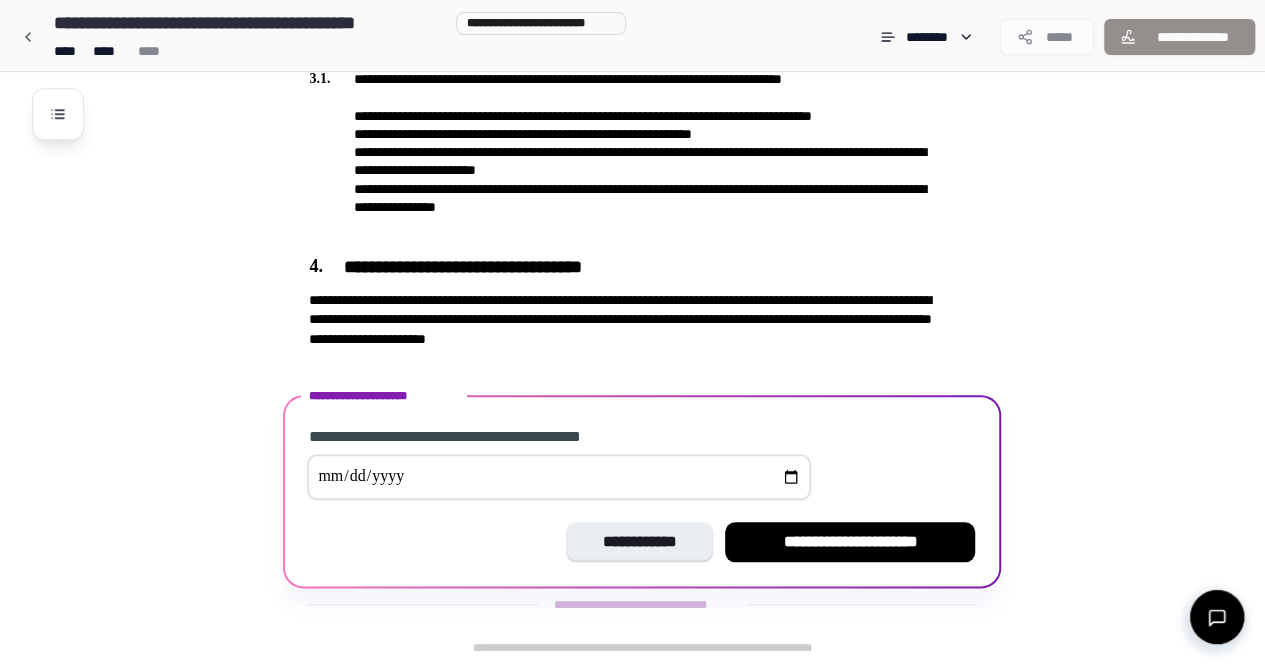 click at bounding box center (559, 477) 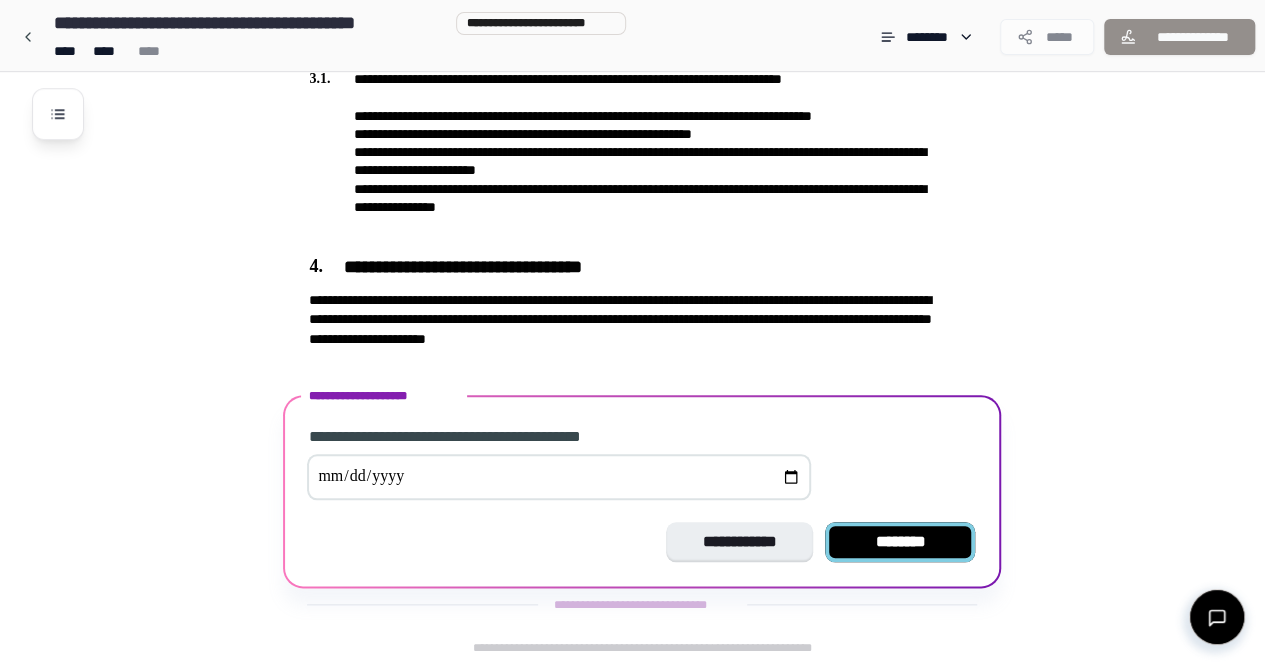 click on "********" at bounding box center (900, 542) 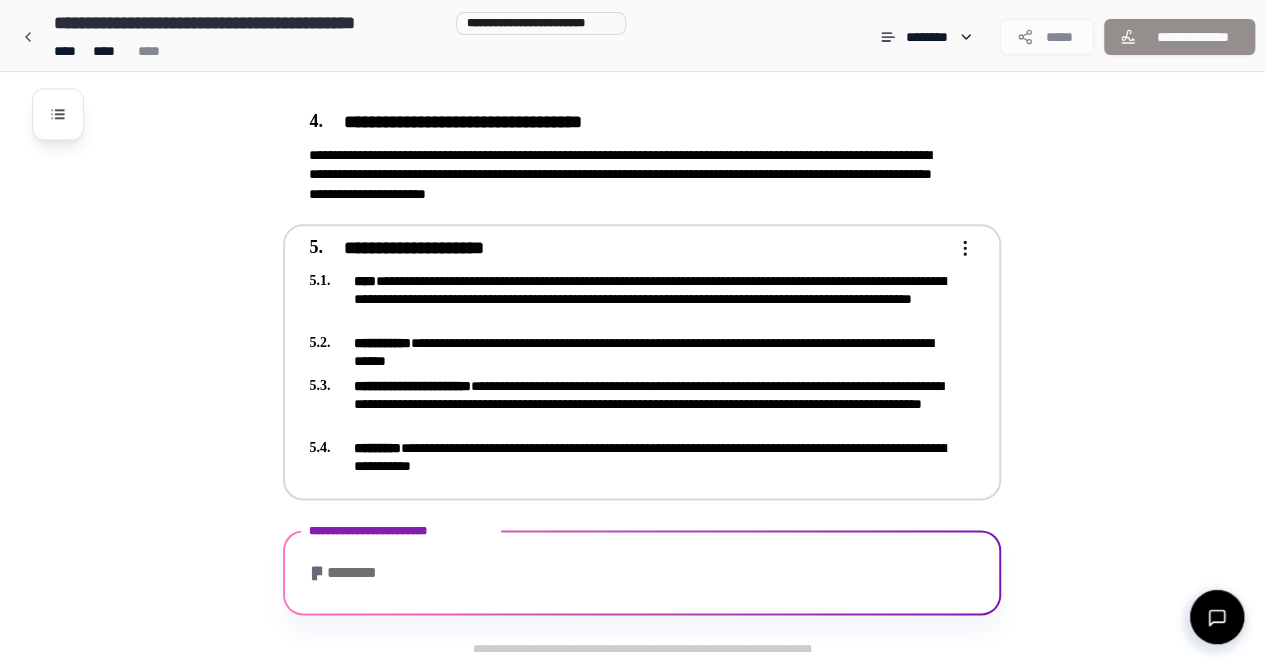scroll, scrollTop: 1143, scrollLeft: 0, axis: vertical 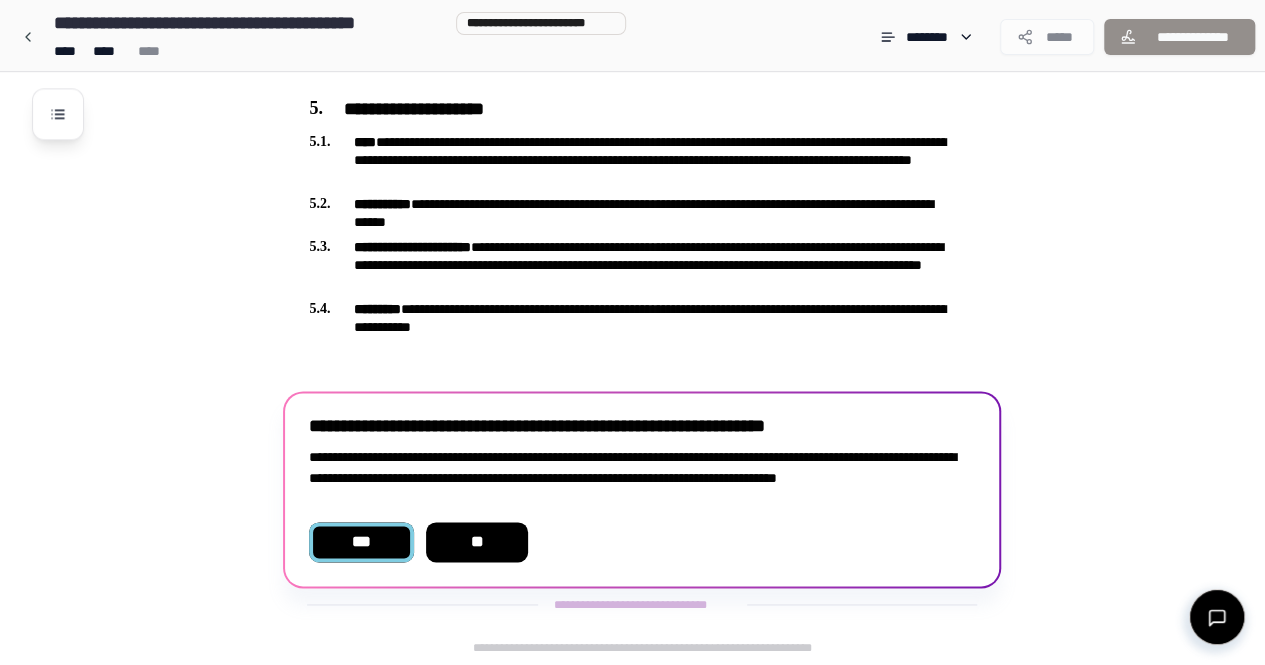 click on "***" at bounding box center (361, 542) 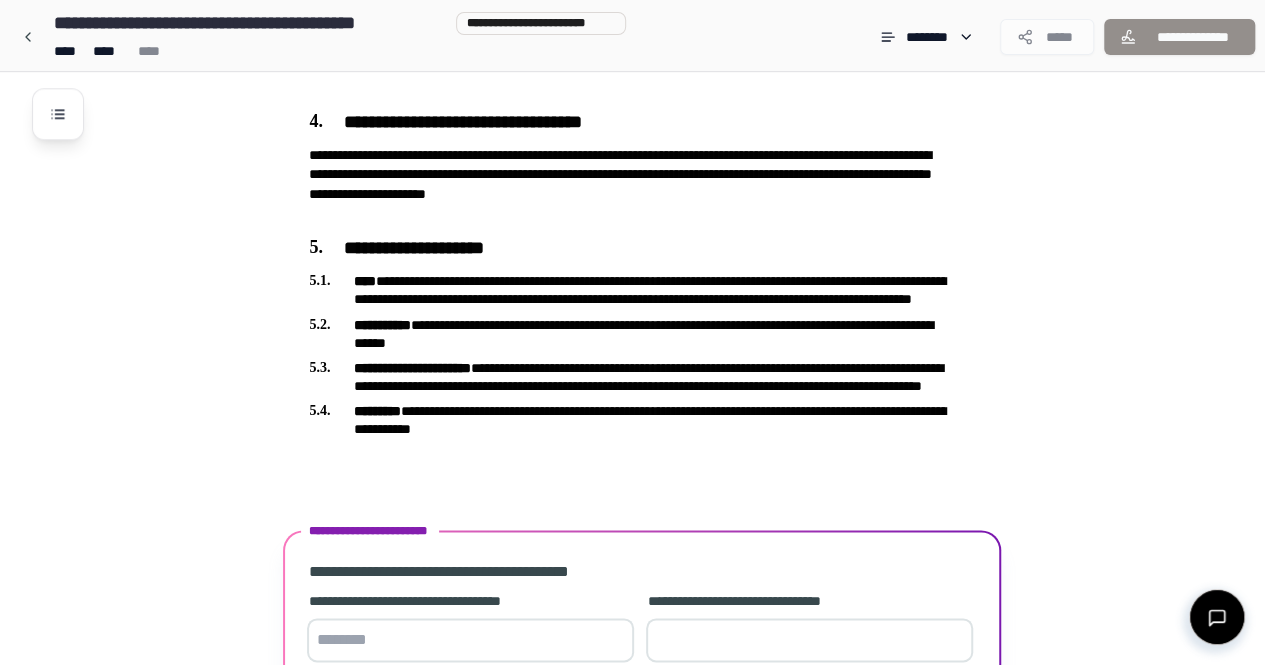 scroll, scrollTop: 1166, scrollLeft: 0, axis: vertical 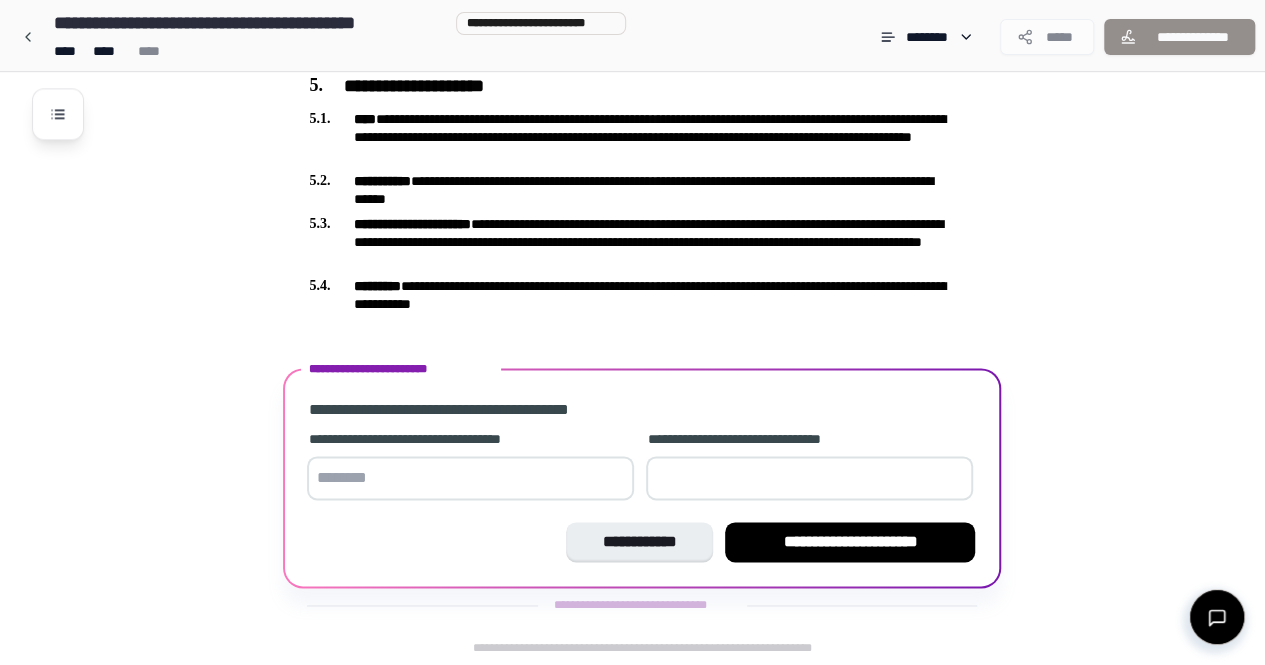 click at bounding box center [470, 478] 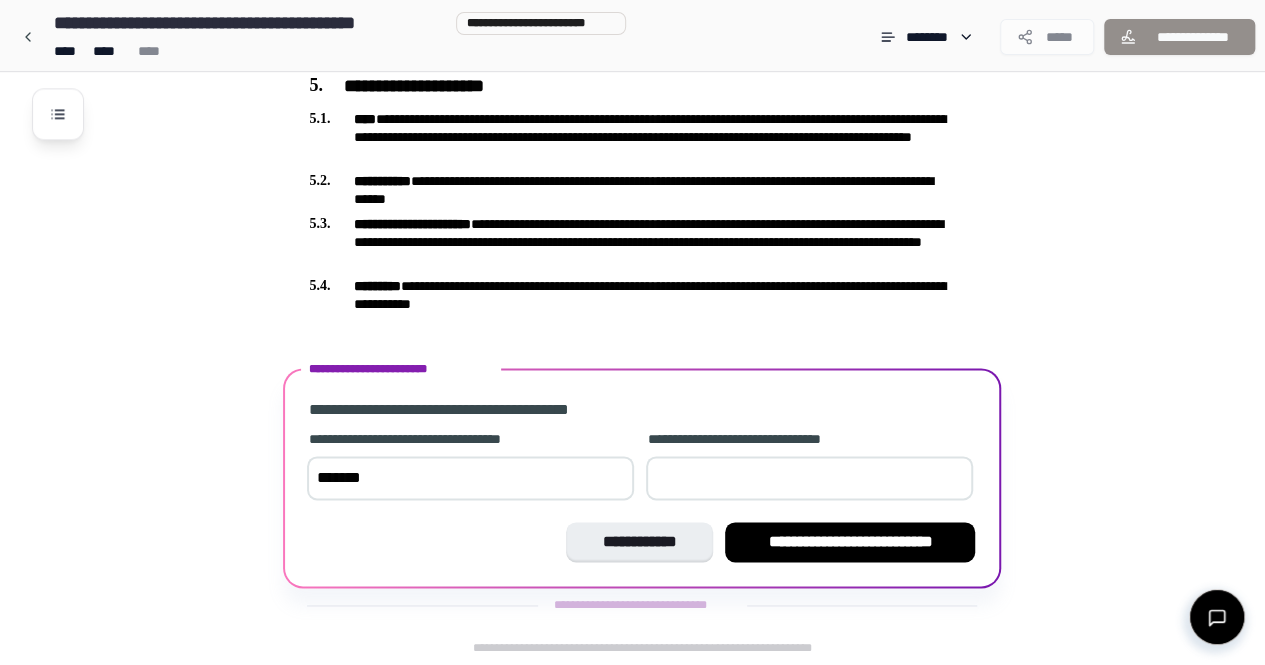 type on "*******" 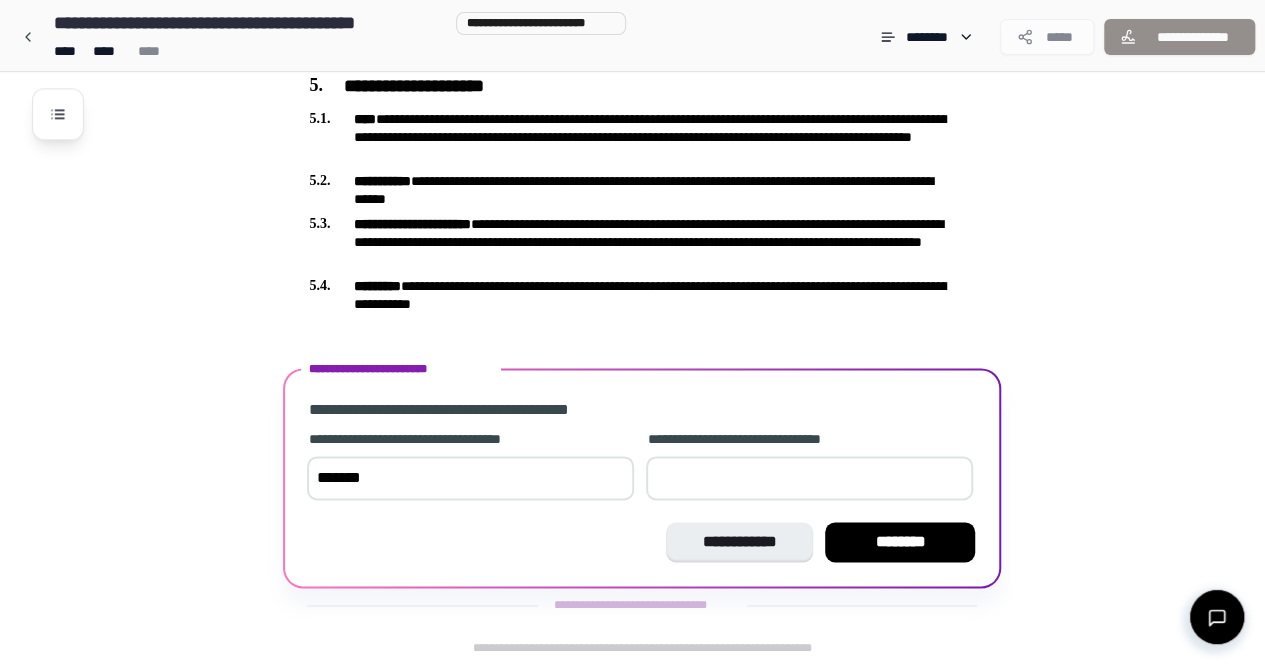 type on "*" 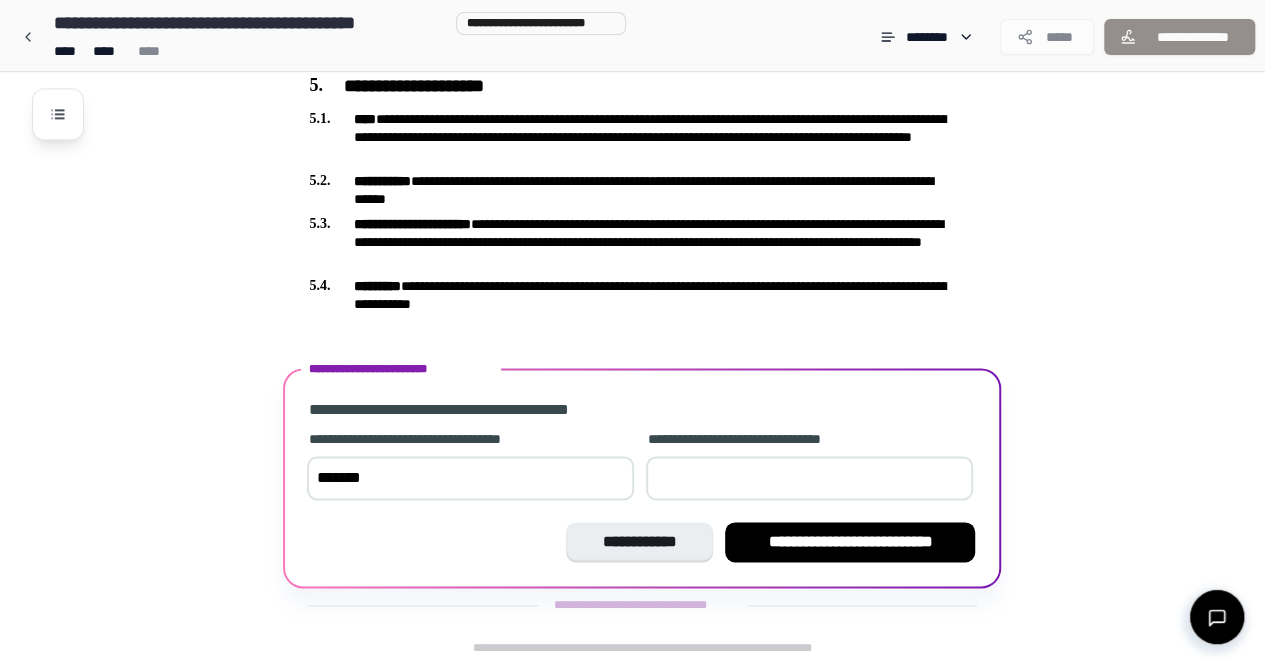 type on "*" 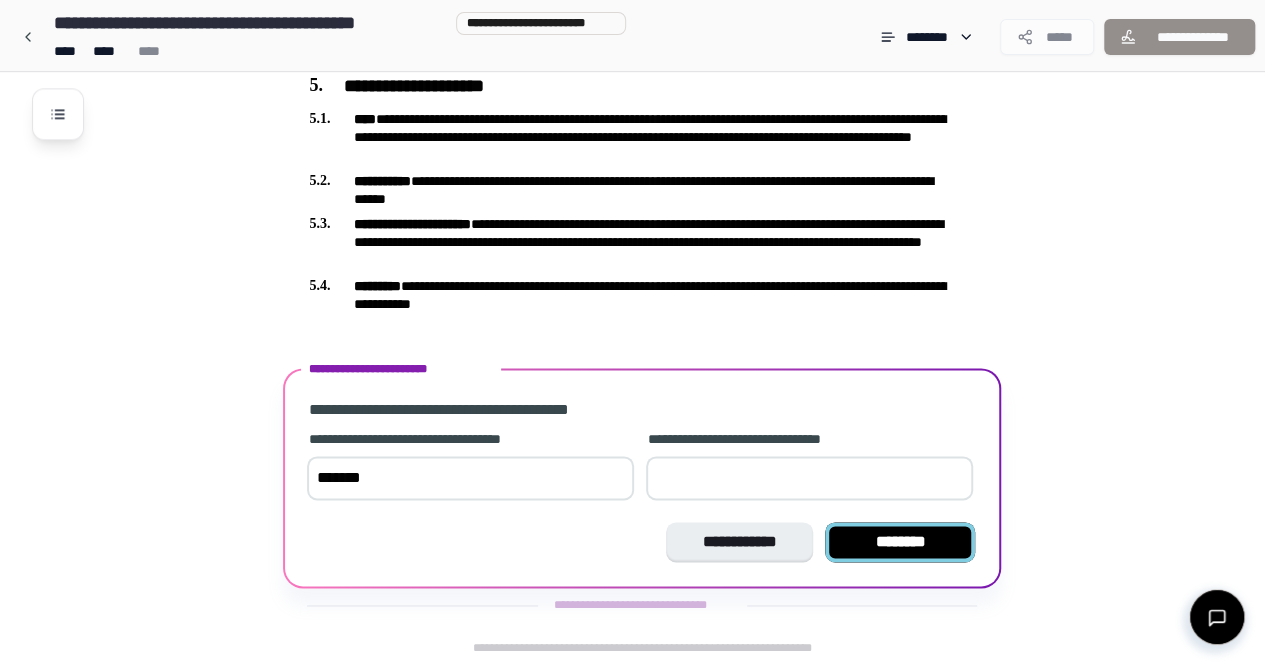 type on "**" 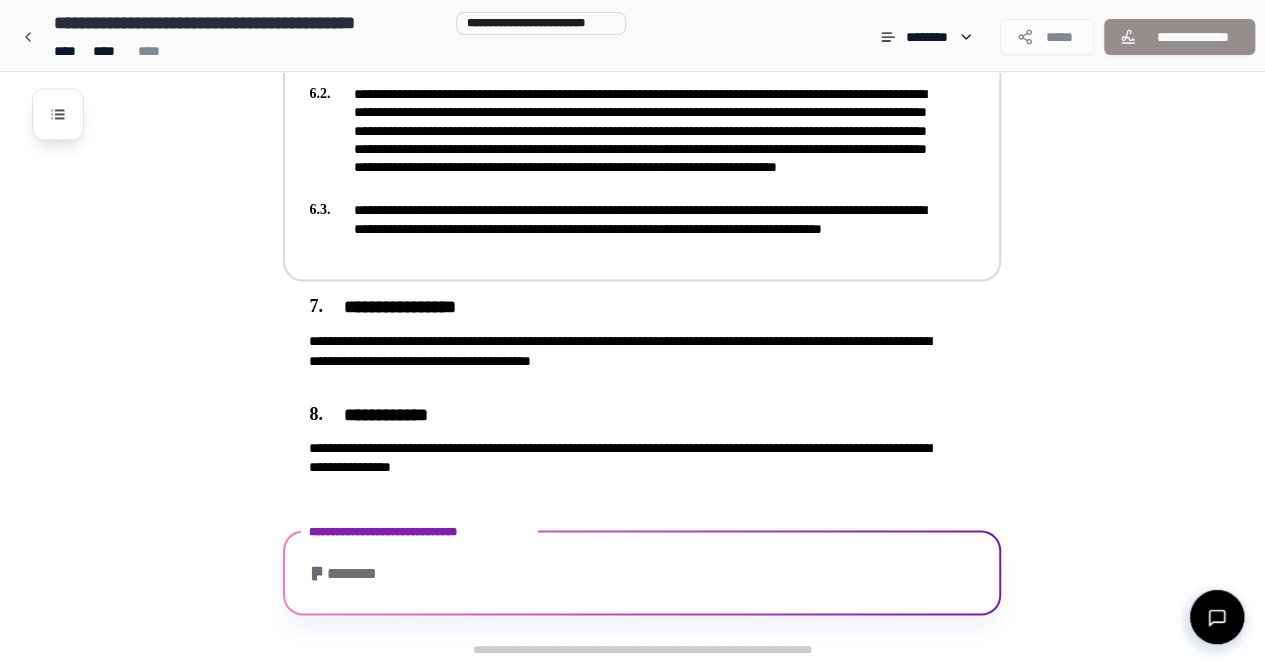 scroll, scrollTop: 1730, scrollLeft: 0, axis: vertical 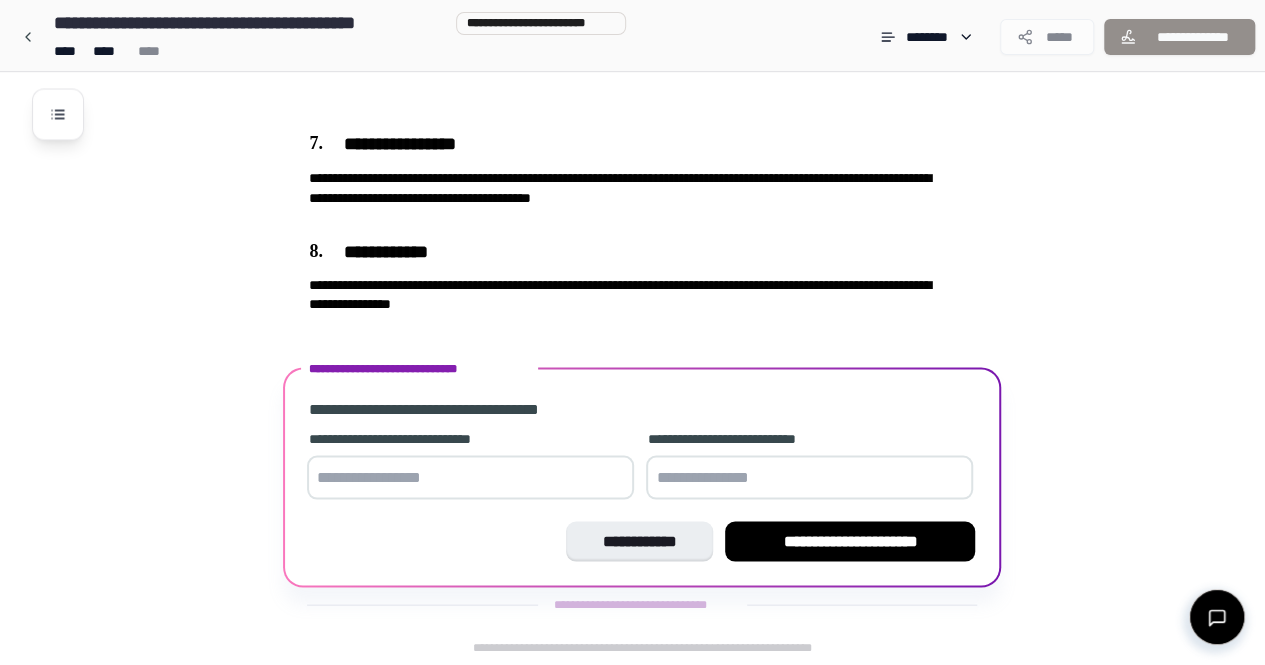 click at bounding box center [470, 477] 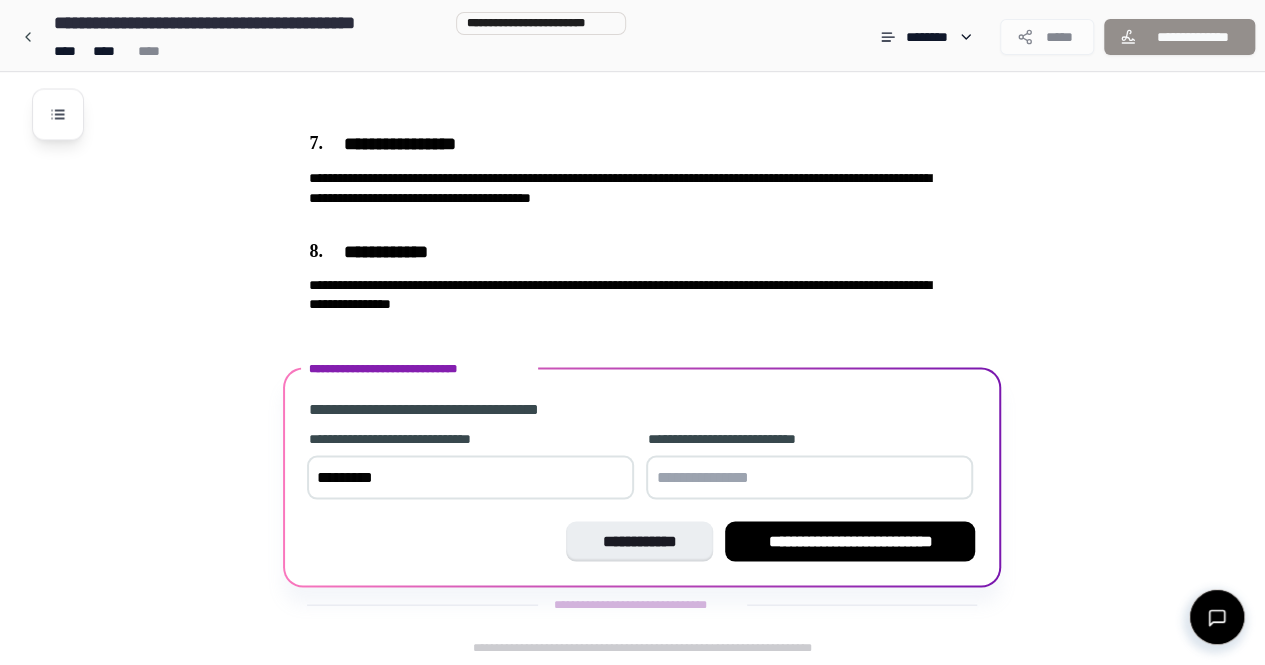 type on "*********" 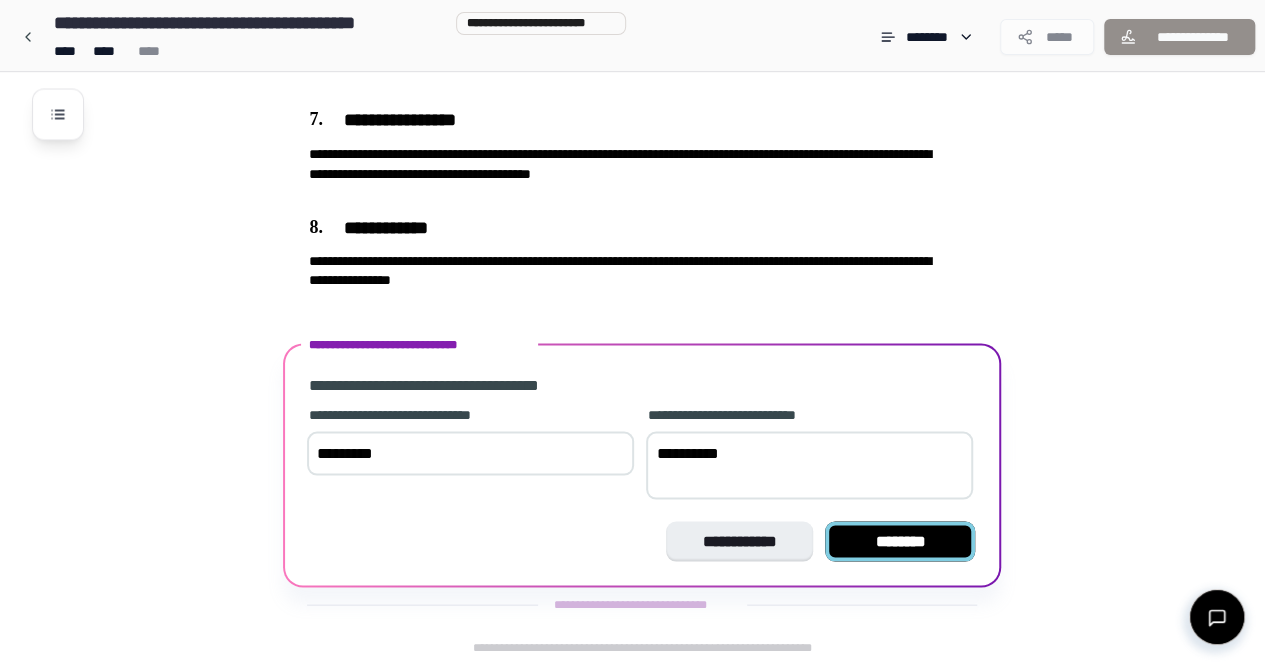 scroll, scrollTop: 1730, scrollLeft: 0, axis: vertical 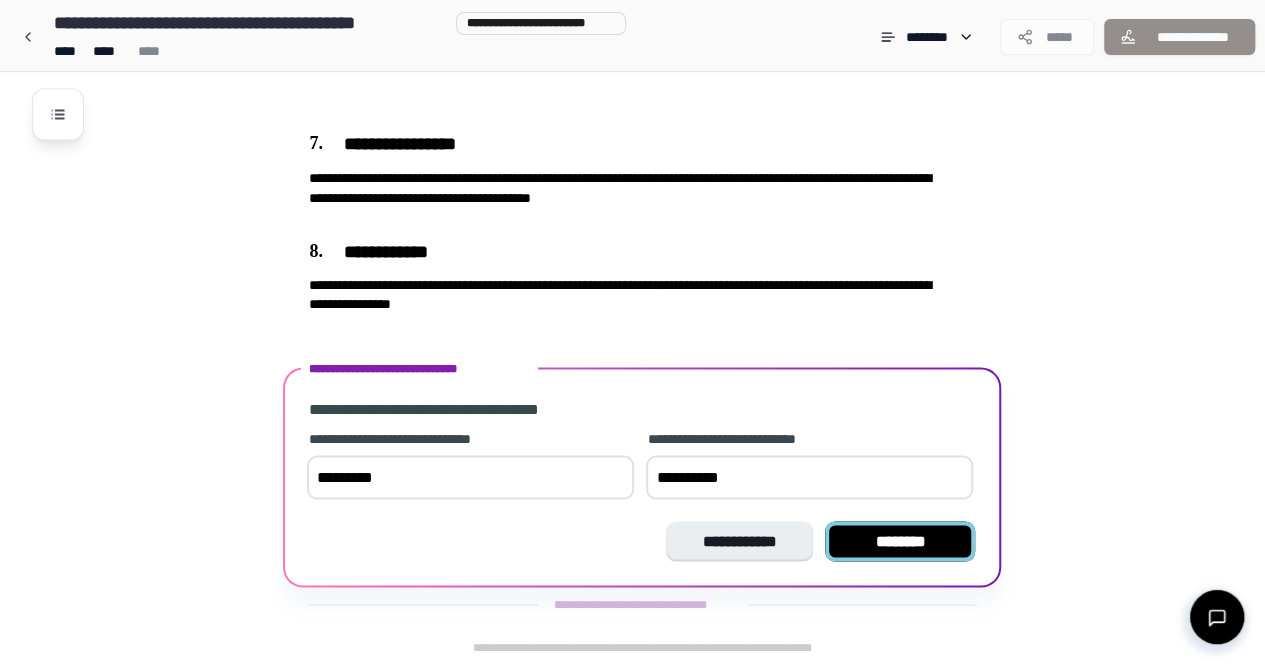 type on "**********" 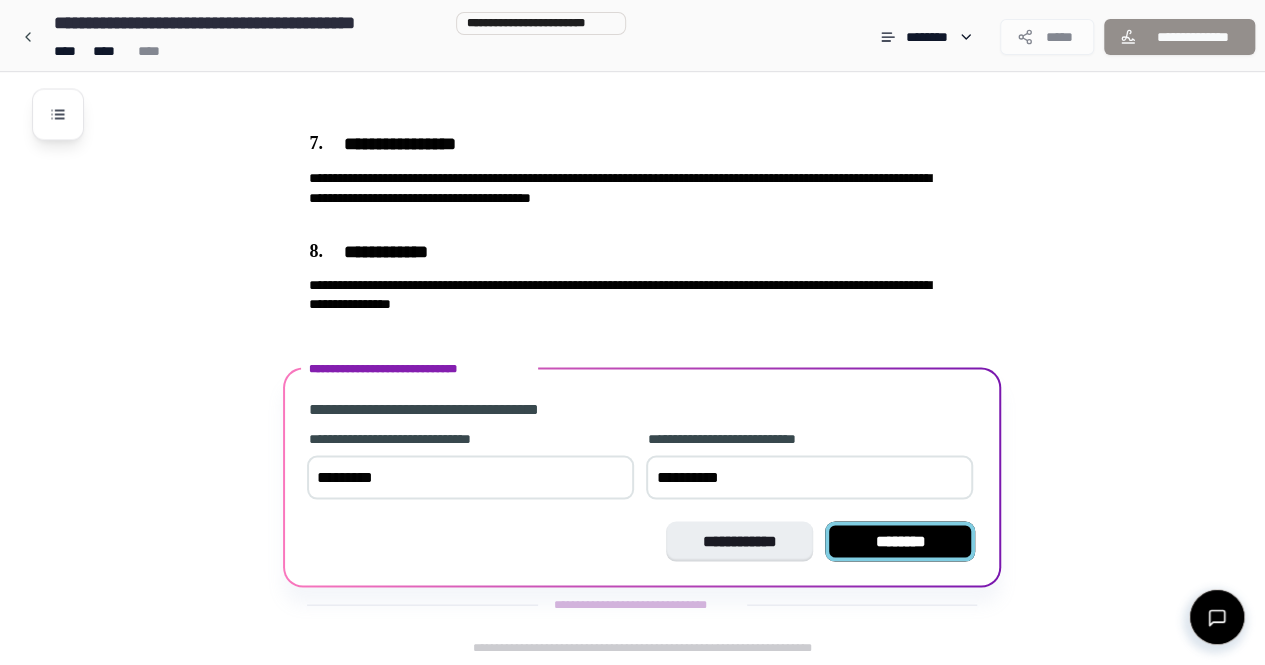 click on "********" at bounding box center [900, 541] 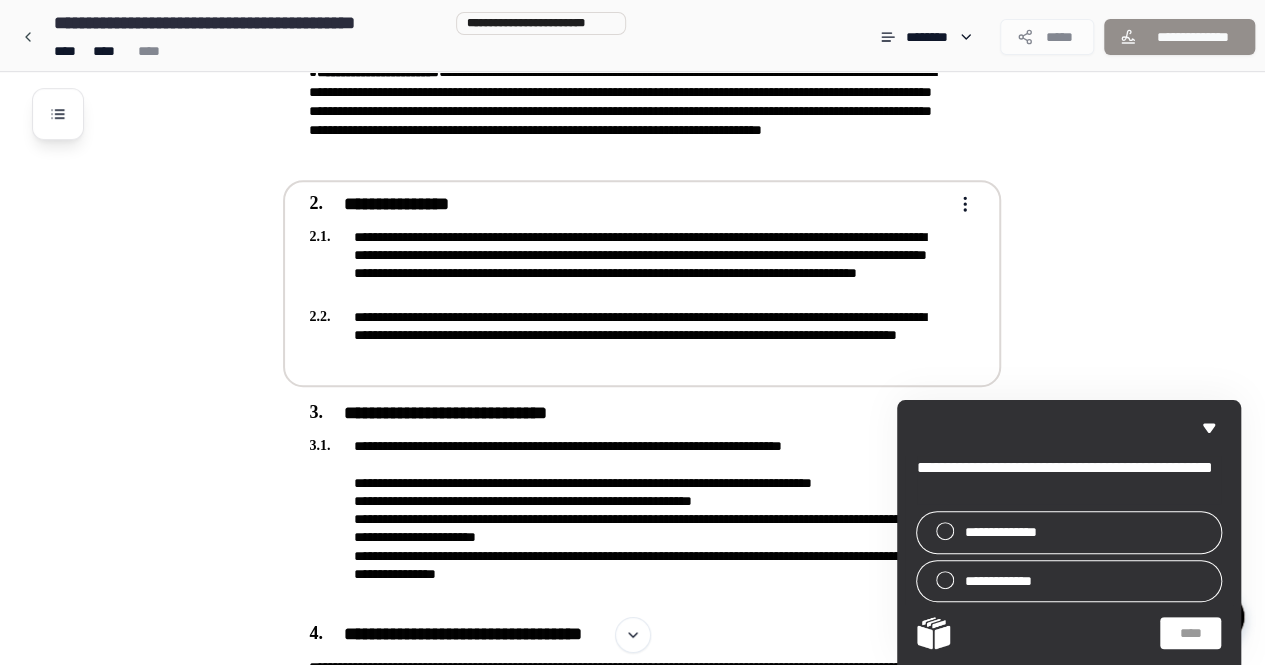 scroll, scrollTop: 0, scrollLeft: 0, axis: both 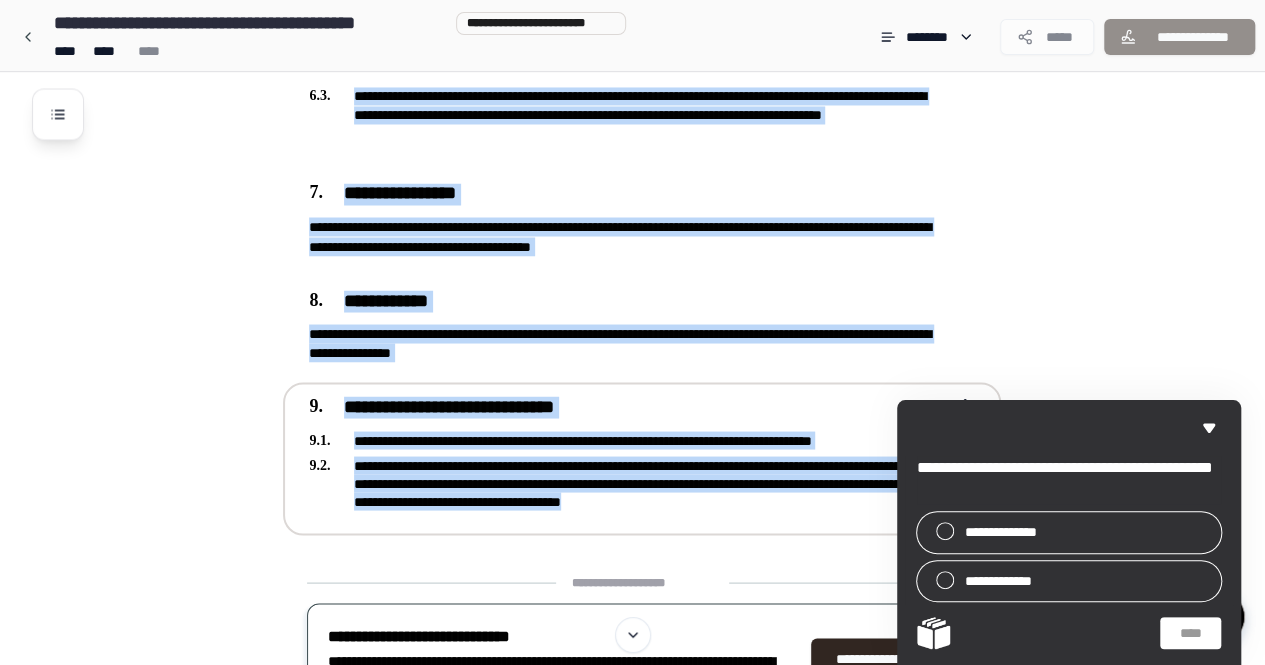 drag, startPoint x: 290, startPoint y: 109, endPoint x: 848, endPoint y: 505, distance: 684.2368 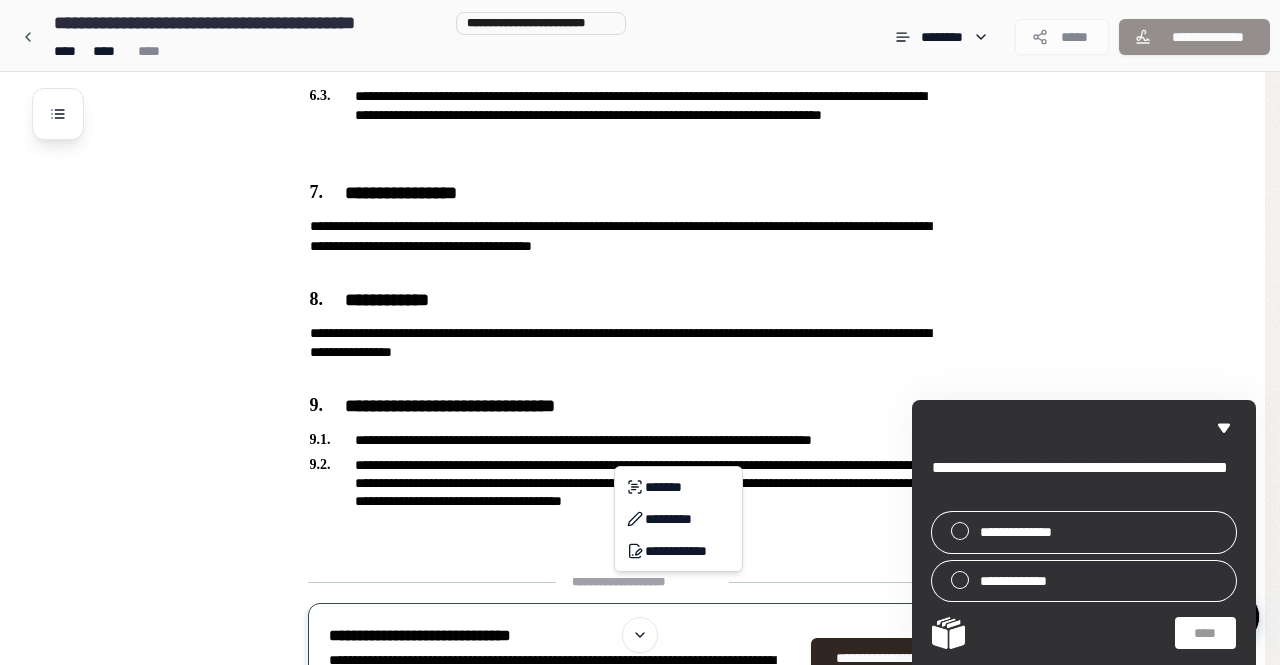 click on "**********" at bounding box center (640, -352) 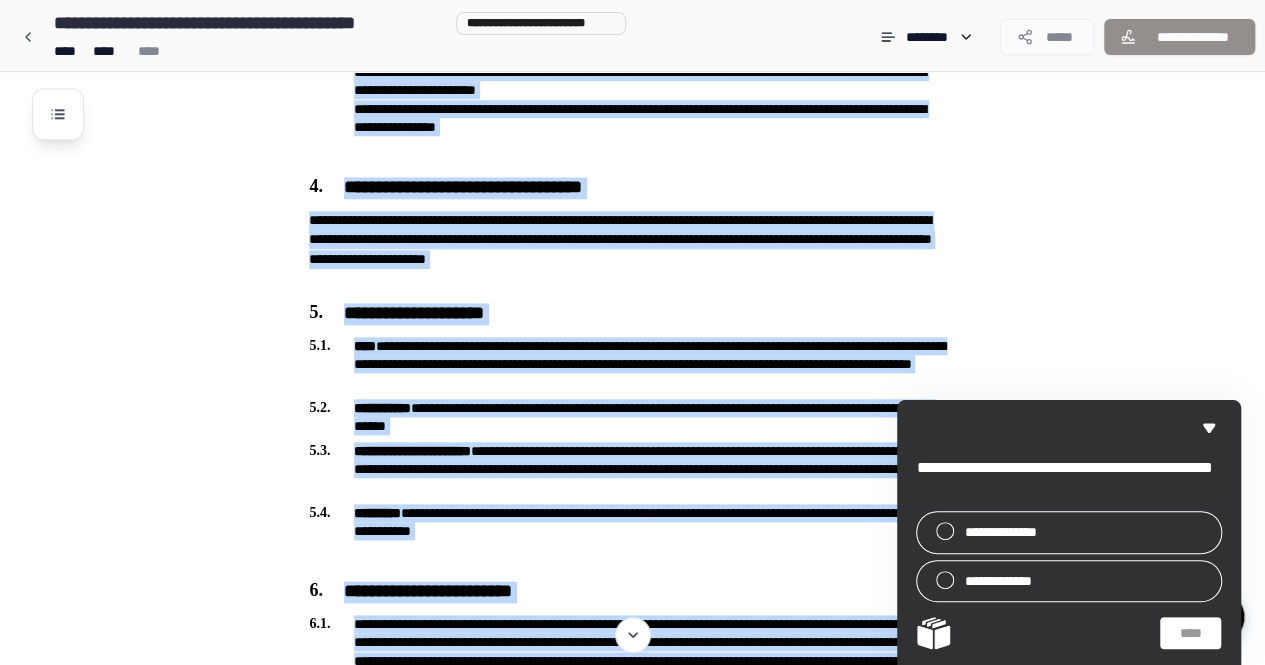 scroll, scrollTop: 0, scrollLeft: 0, axis: both 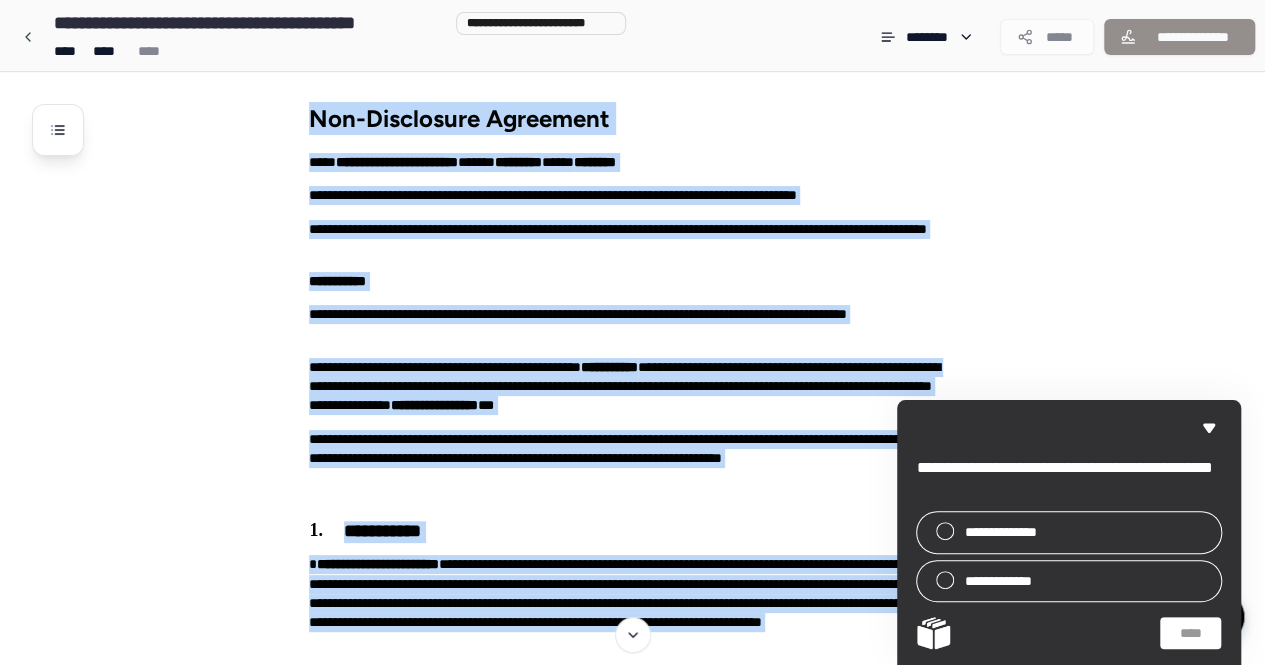drag, startPoint x: 862, startPoint y: 511, endPoint x: 305, endPoint y: 114, distance: 684.00146 